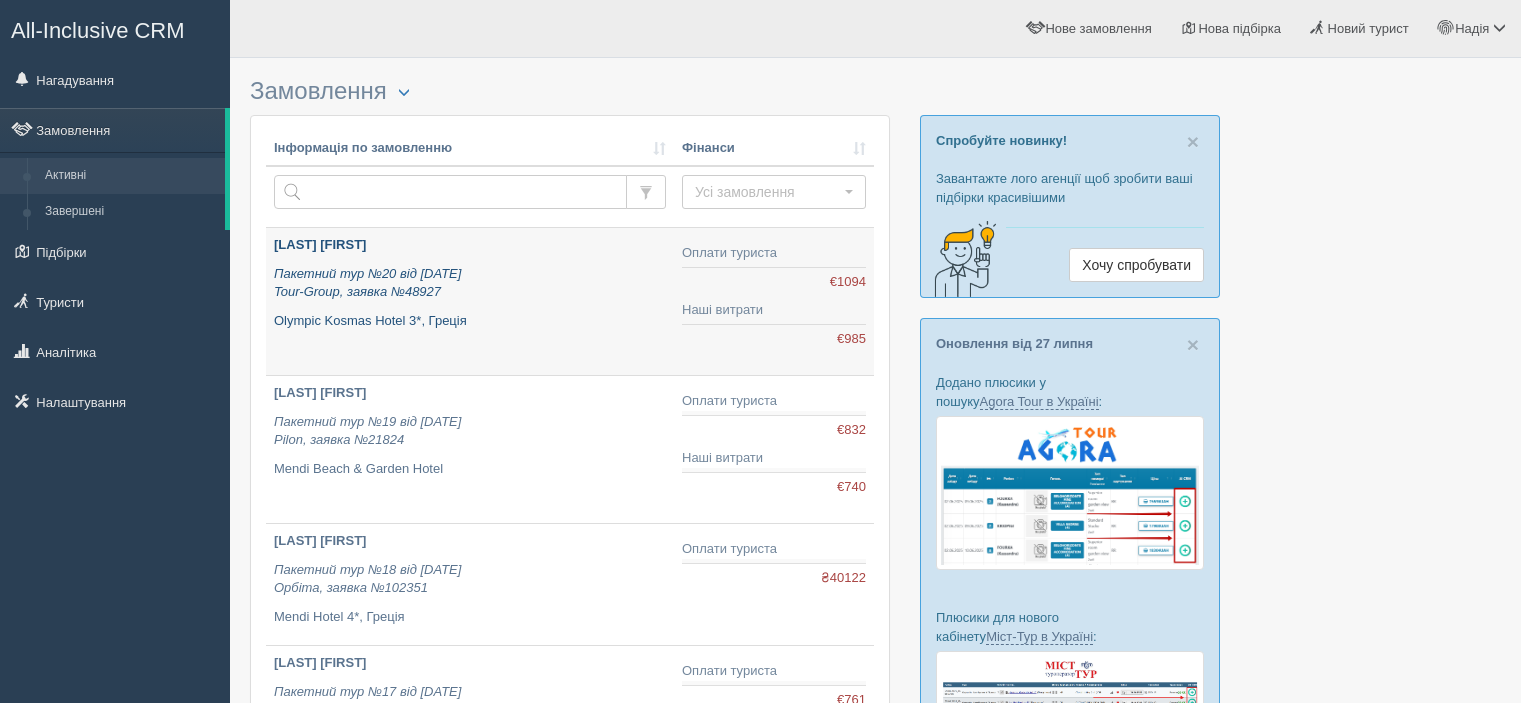 scroll, scrollTop: 0, scrollLeft: 0, axis: both 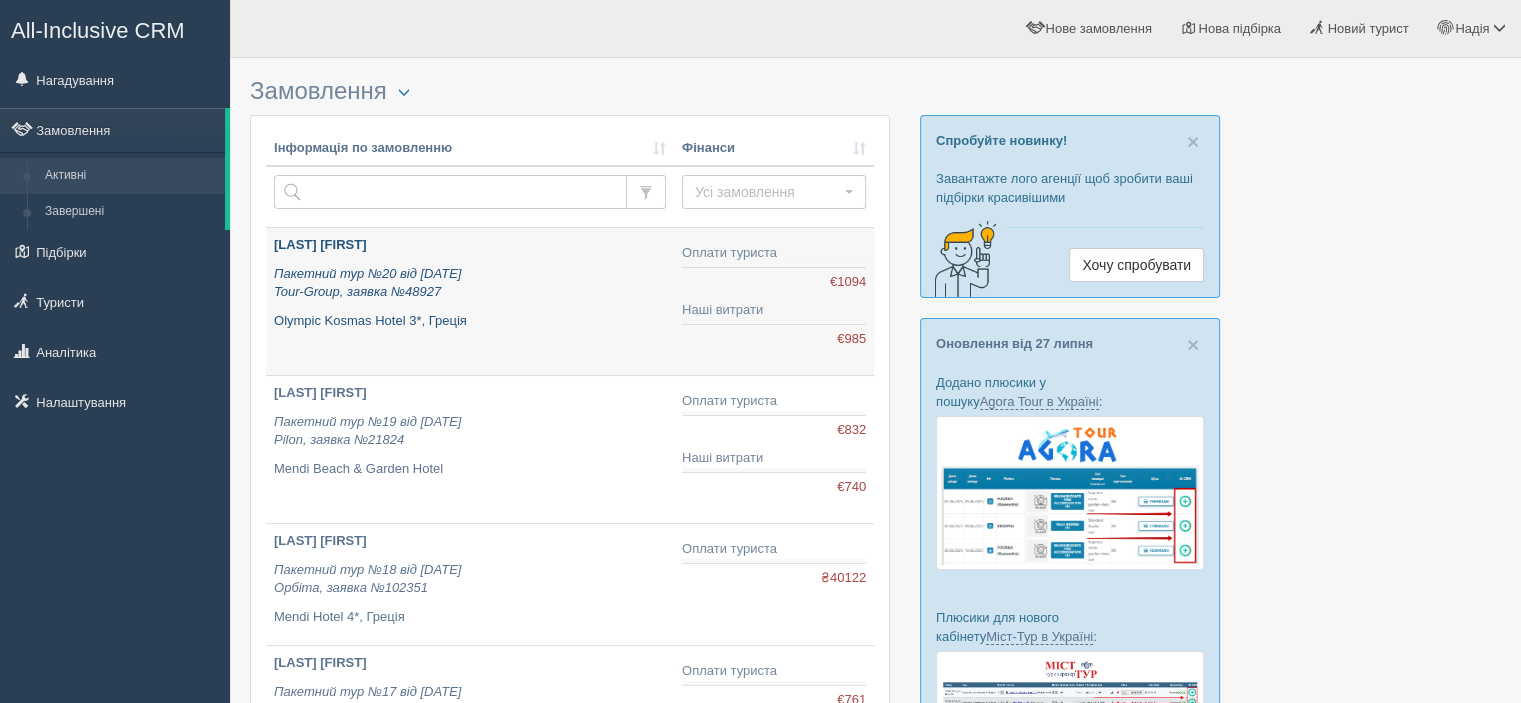 click on "MALCHENKO LILIIA
Пакетний тур №20 від 31.07.2025
Tour-Group, заявка №48927
Olympic Kosmas Hotel 3*, Греція" at bounding box center (470, 283) 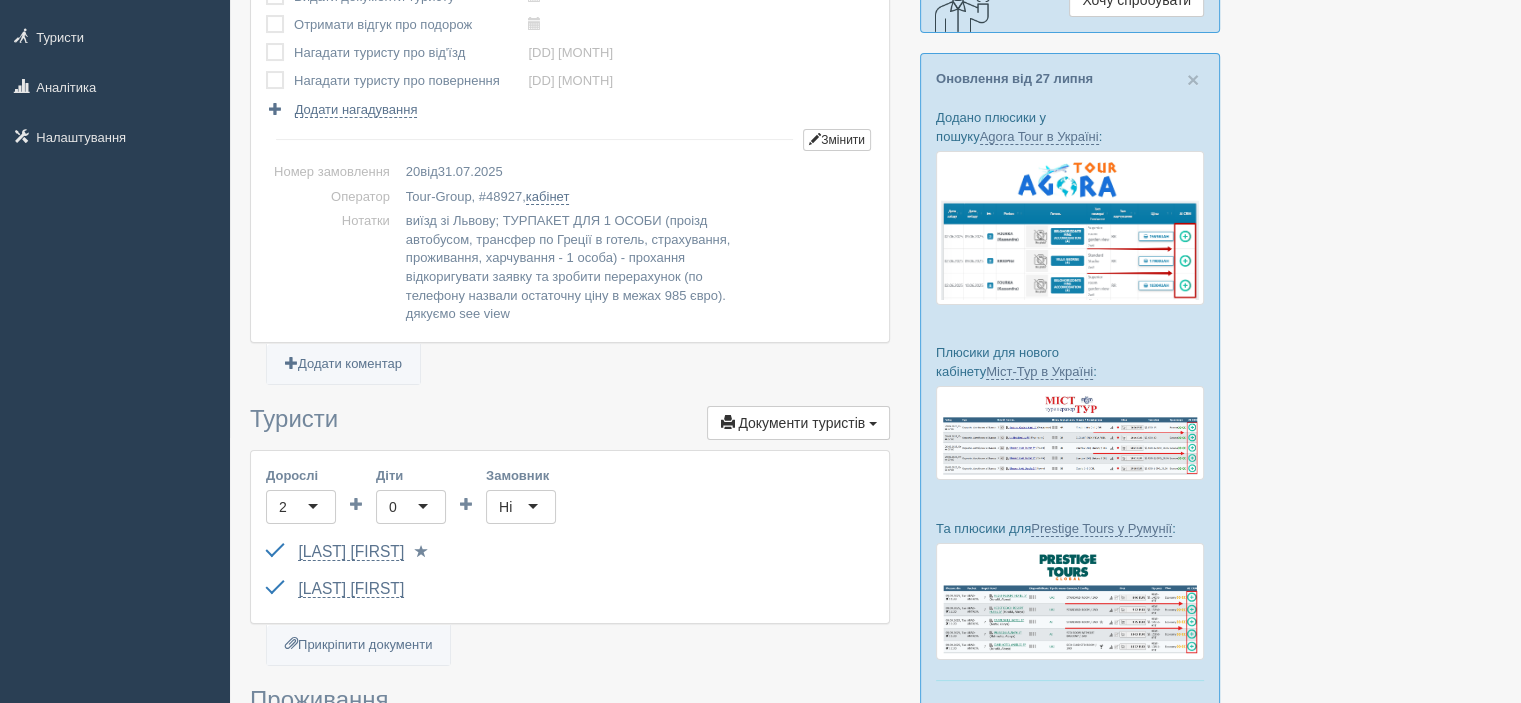 scroll, scrollTop: 400, scrollLeft: 0, axis: vertical 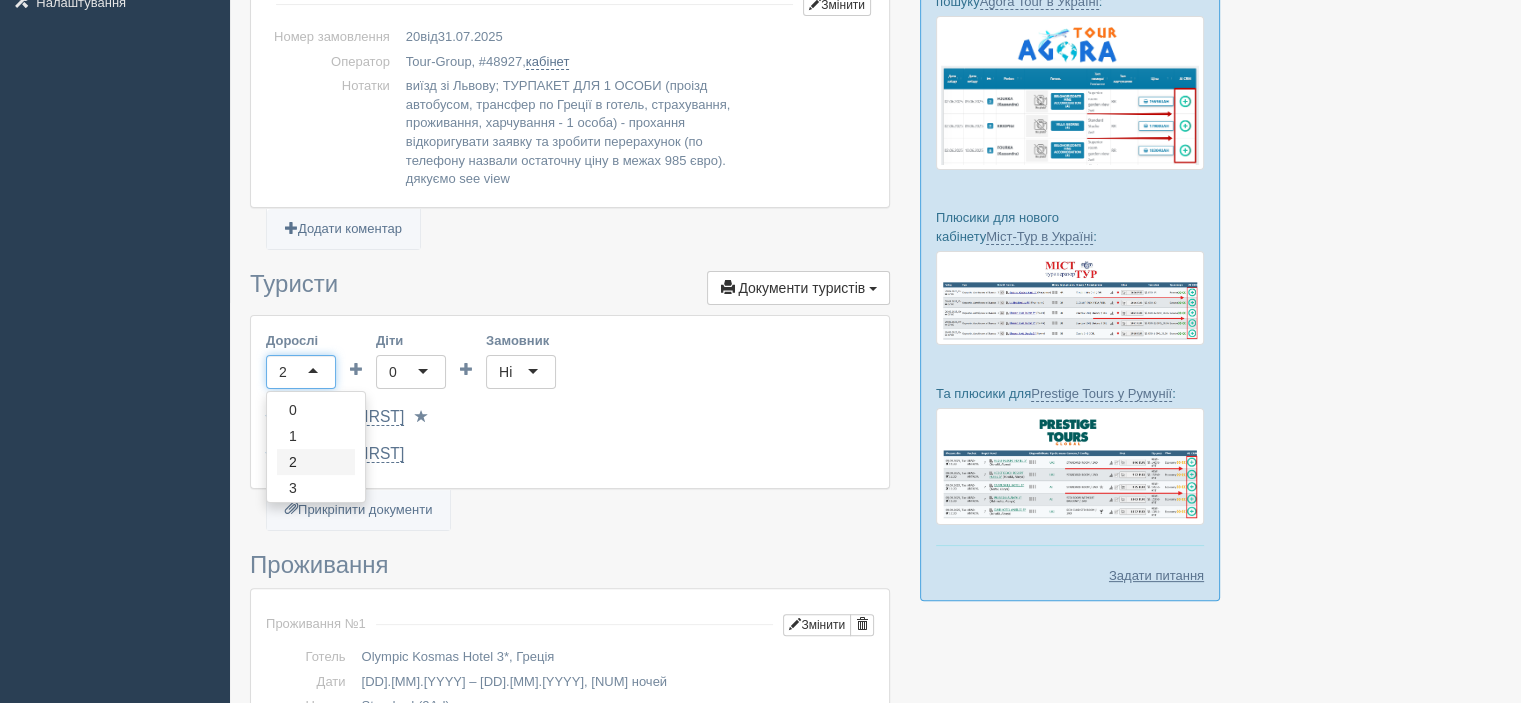 click on "2" at bounding box center (301, 372) 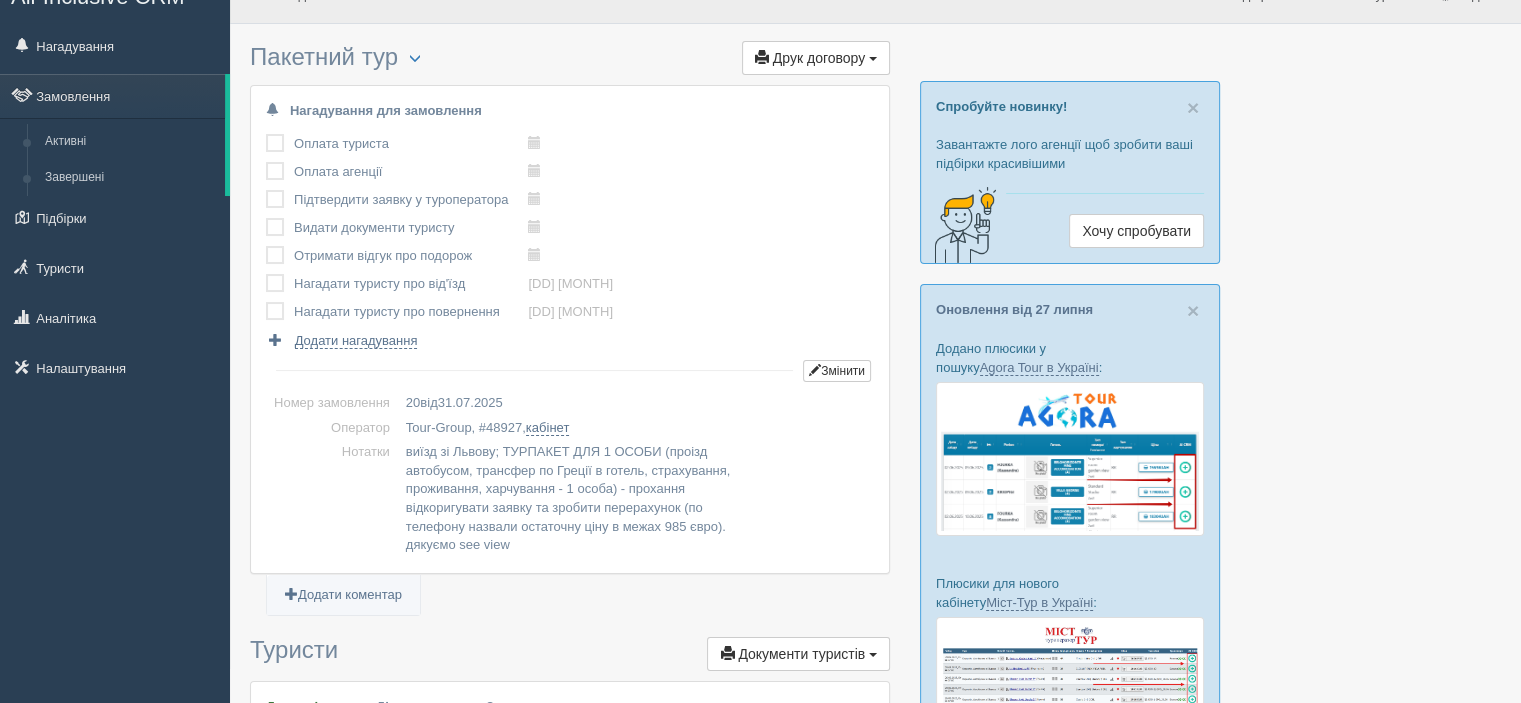 scroll, scrollTop: 0, scrollLeft: 0, axis: both 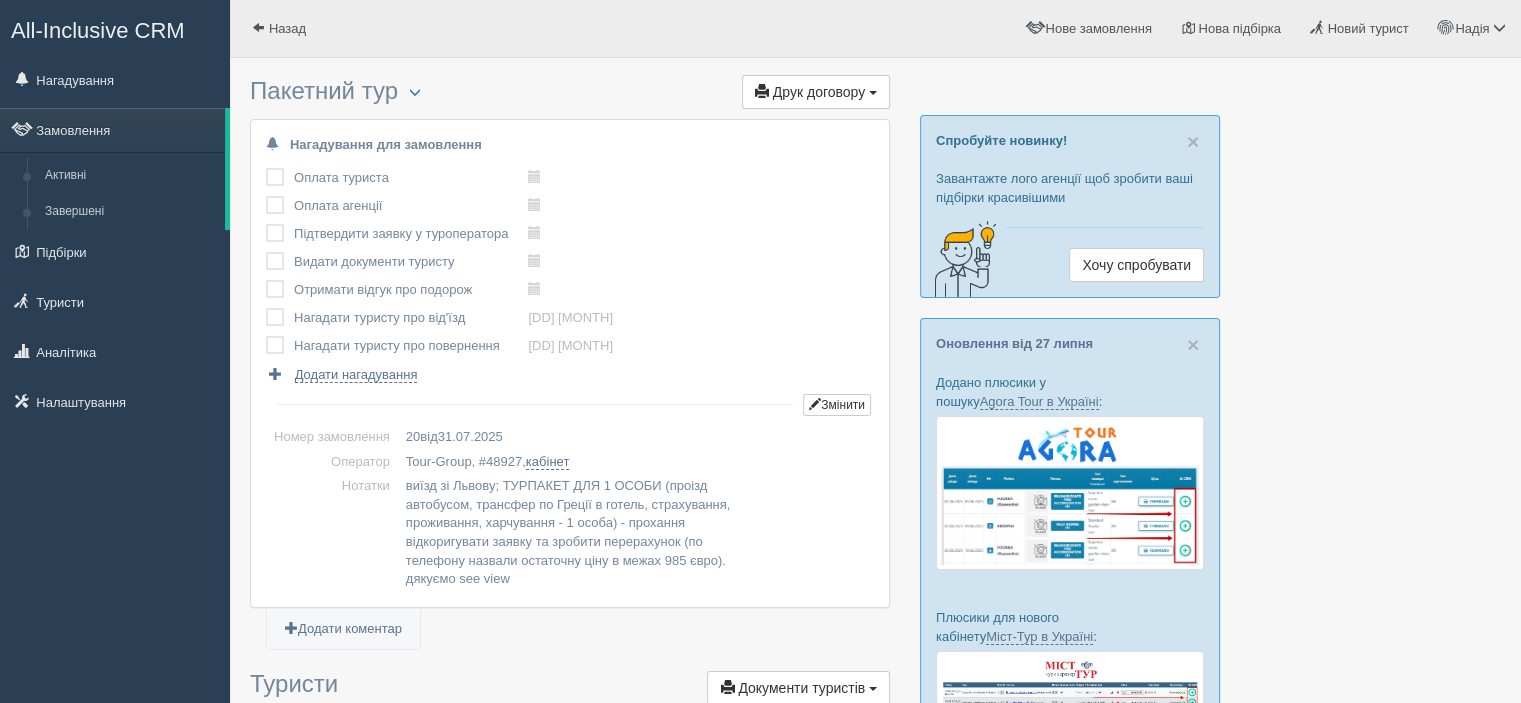 click at bounding box center [266, 168] 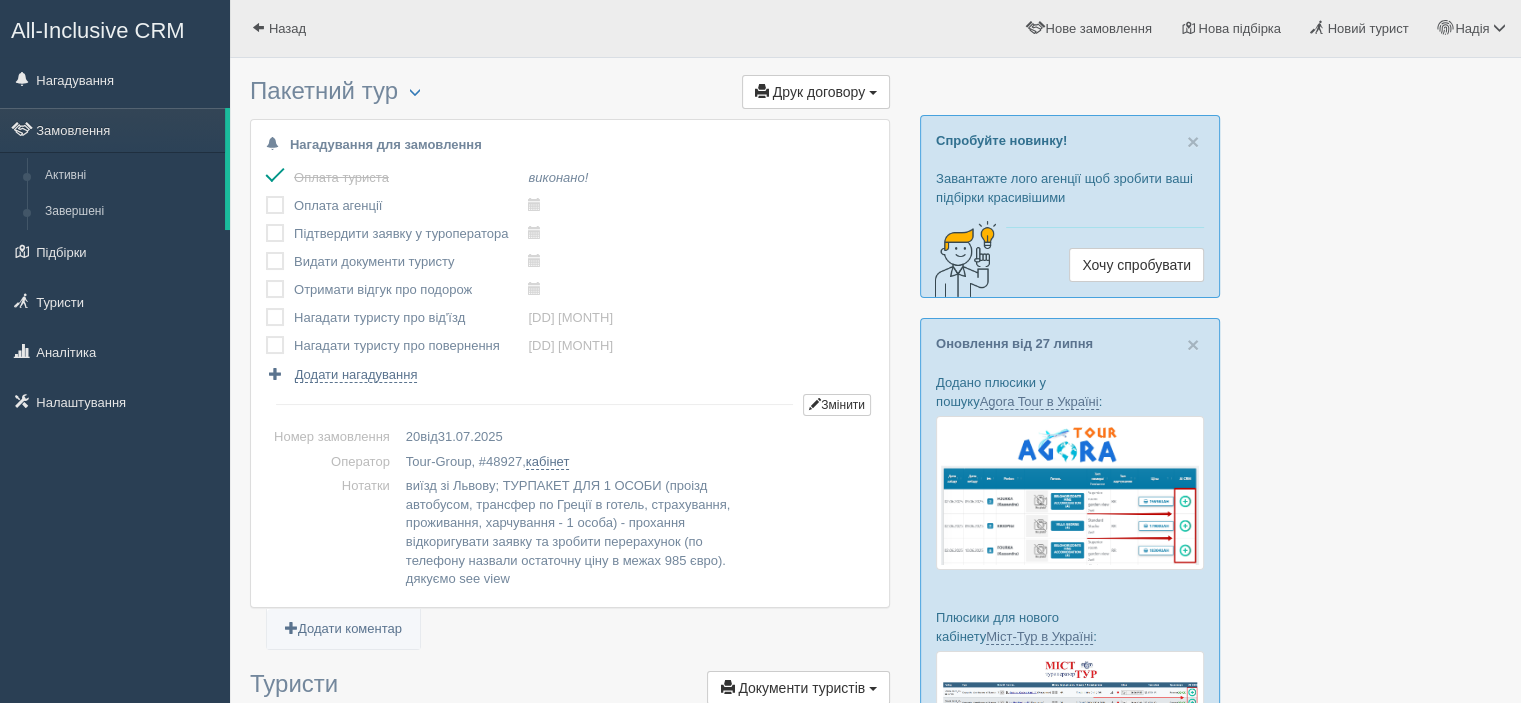 click at bounding box center (266, 196) 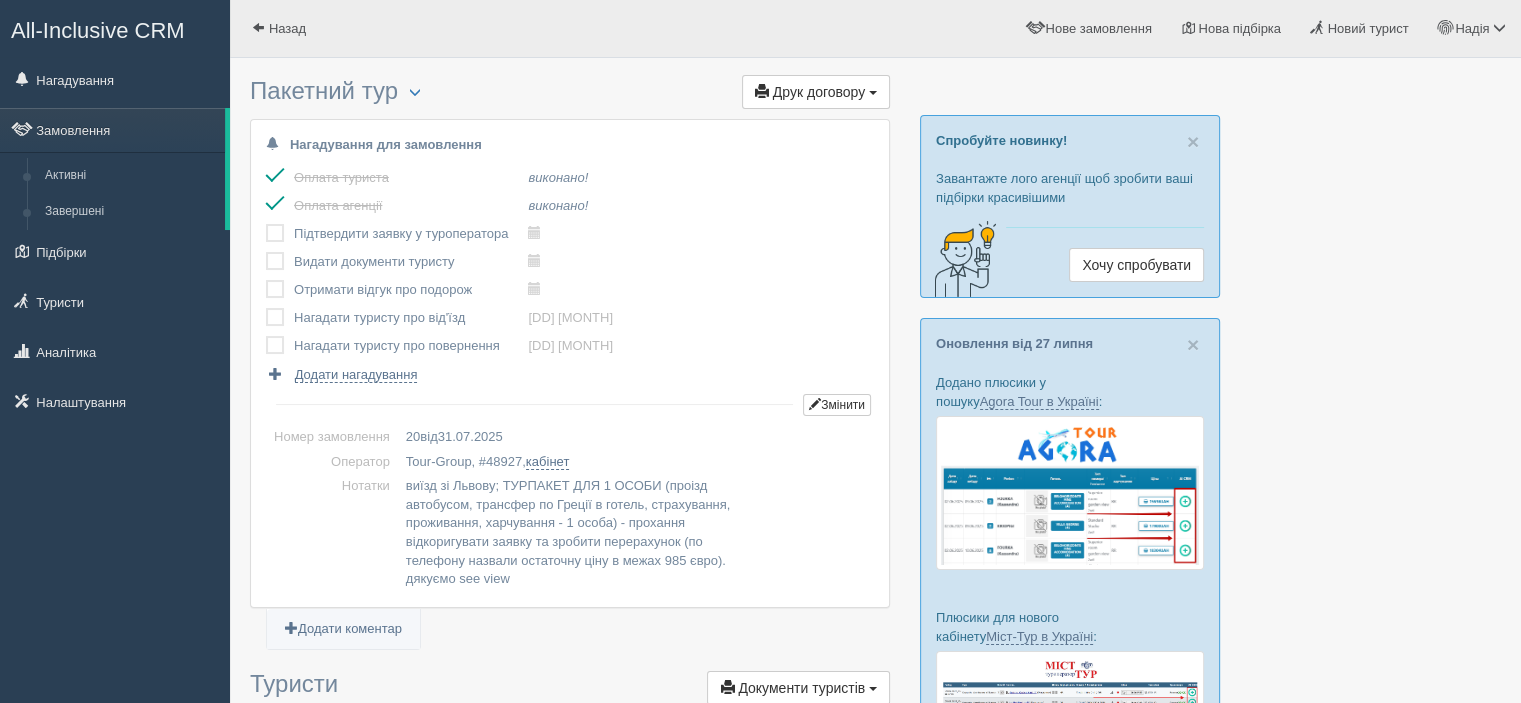 click at bounding box center [266, 224] 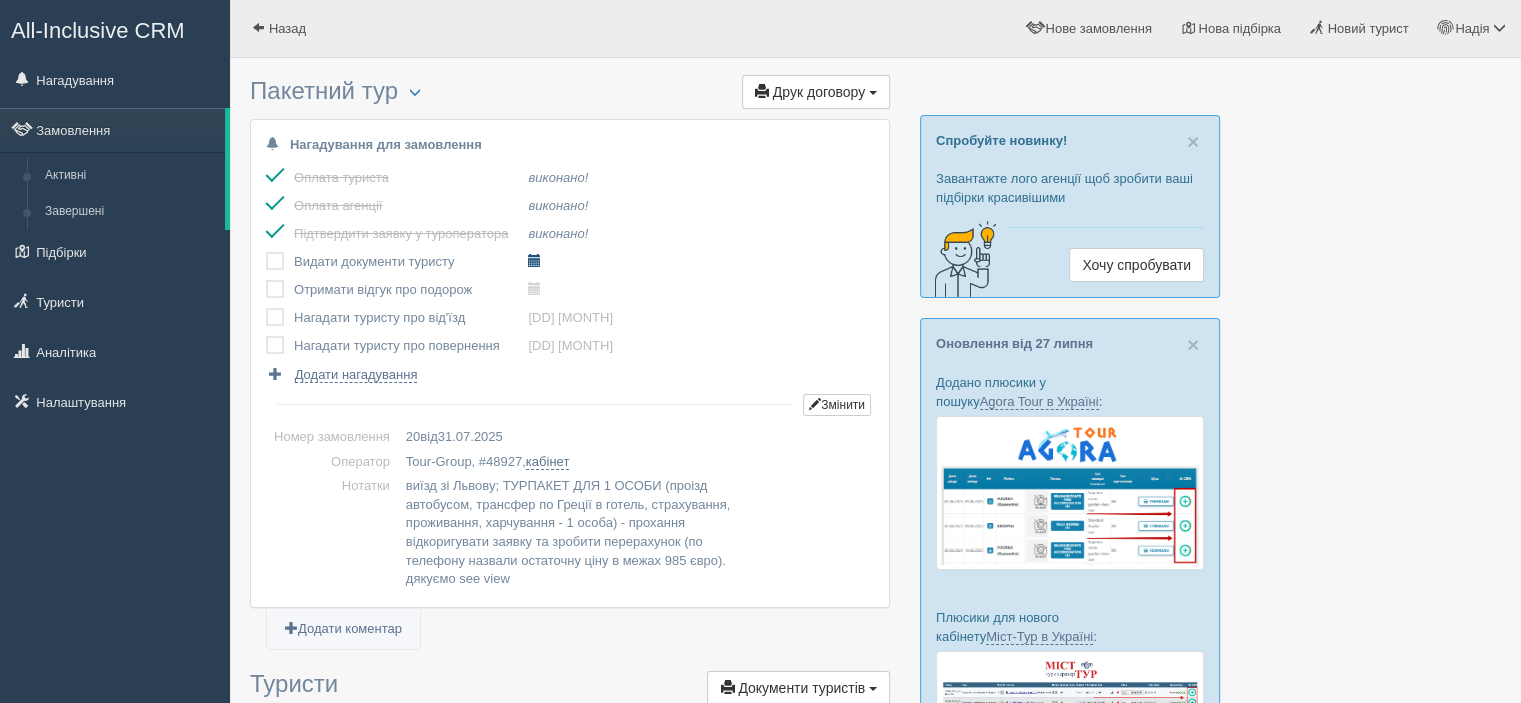 click at bounding box center (534, 260) 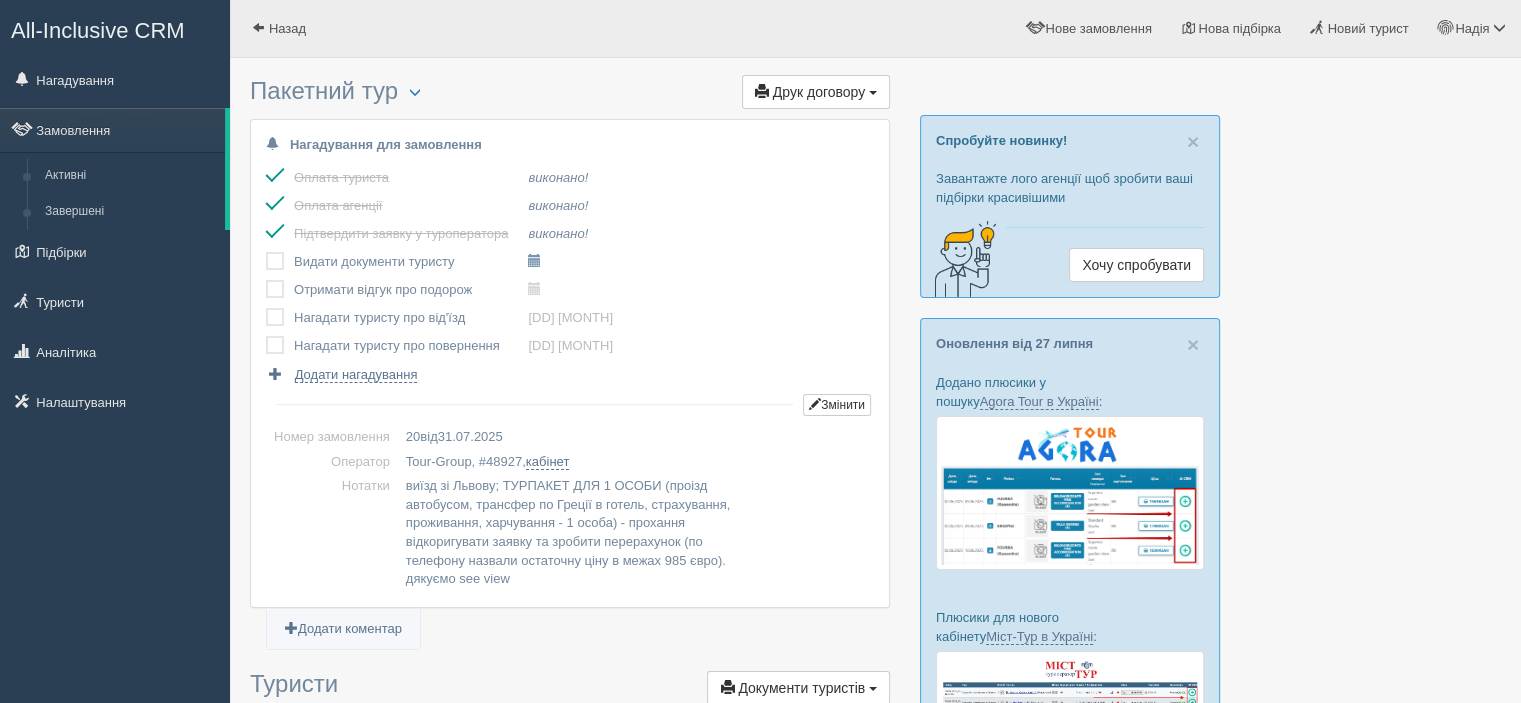 type on "2025-08-01 21:40" 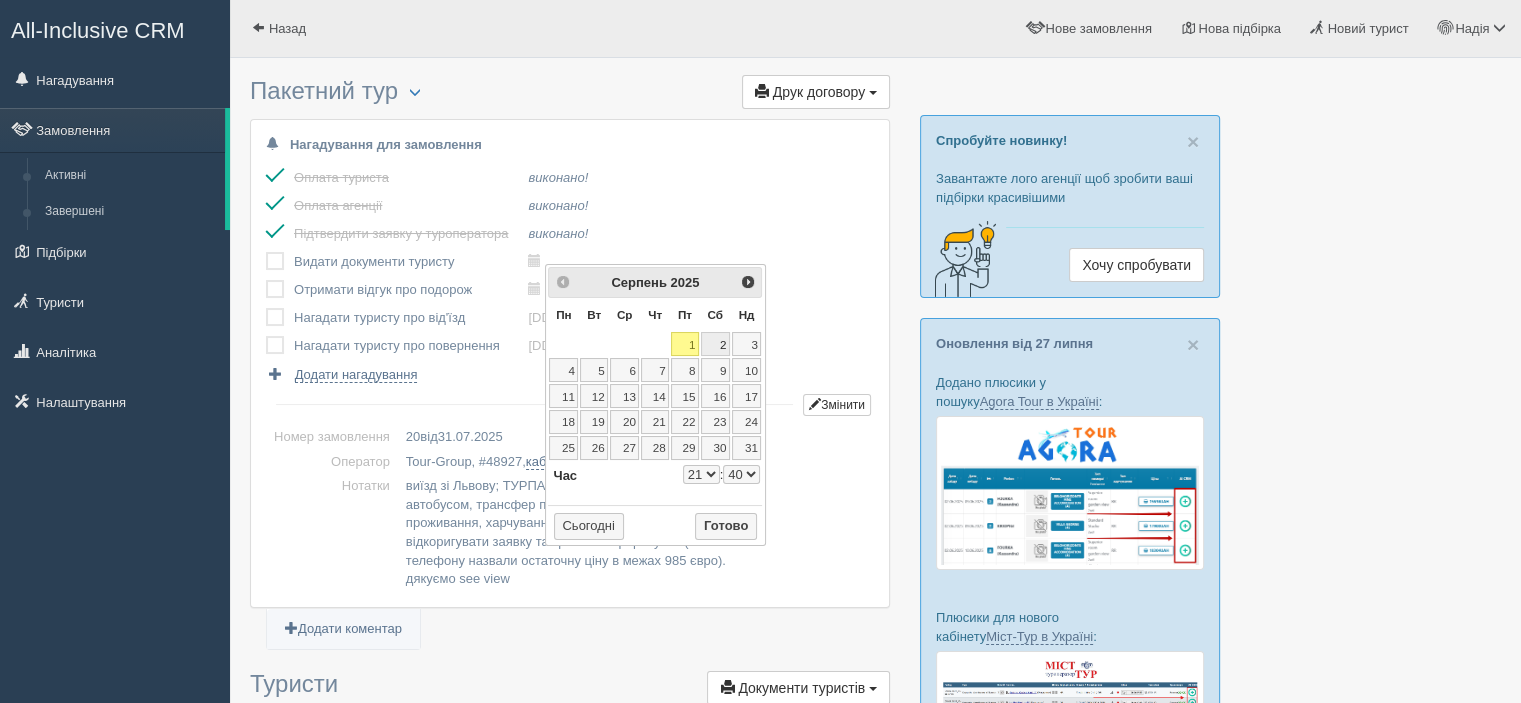 click on "2" at bounding box center (715, 344) 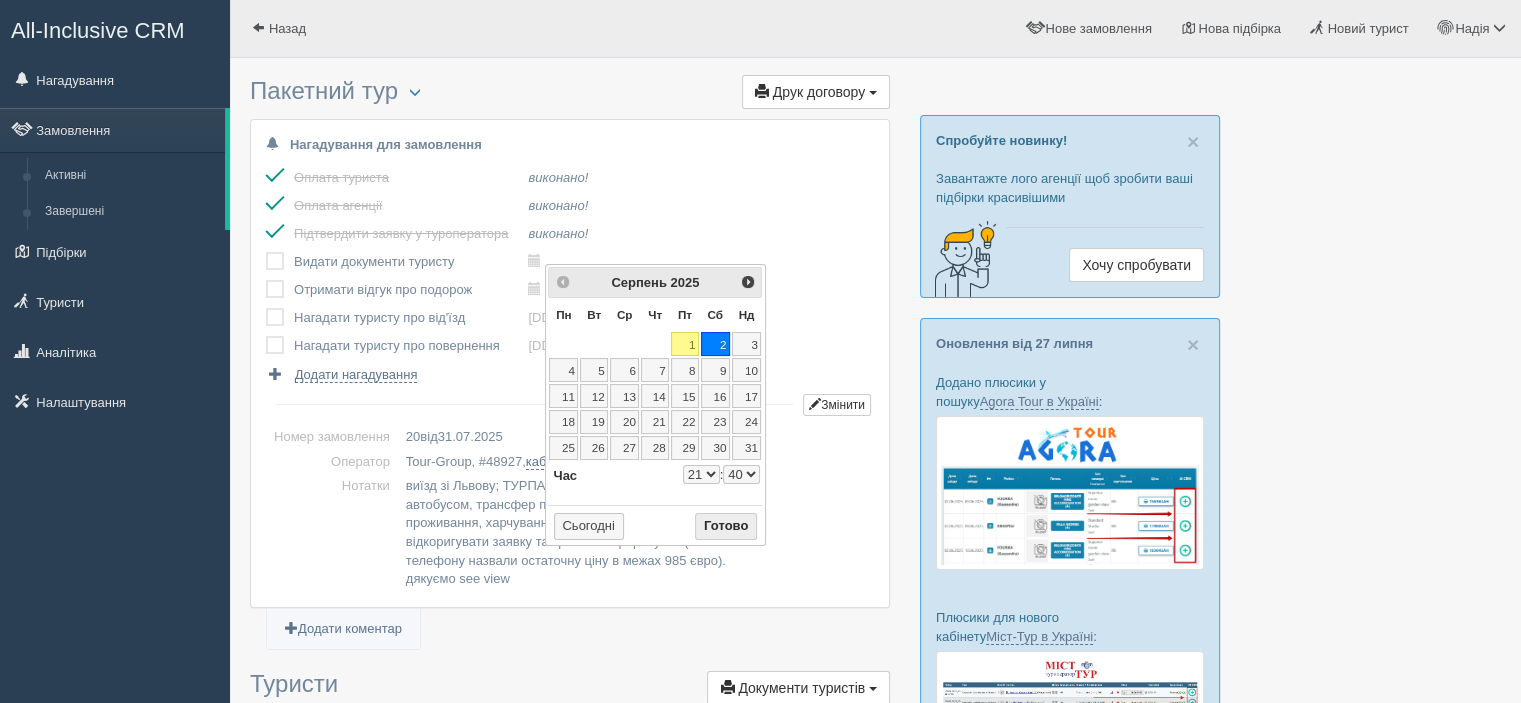 click on "Готово" at bounding box center [726, 527] 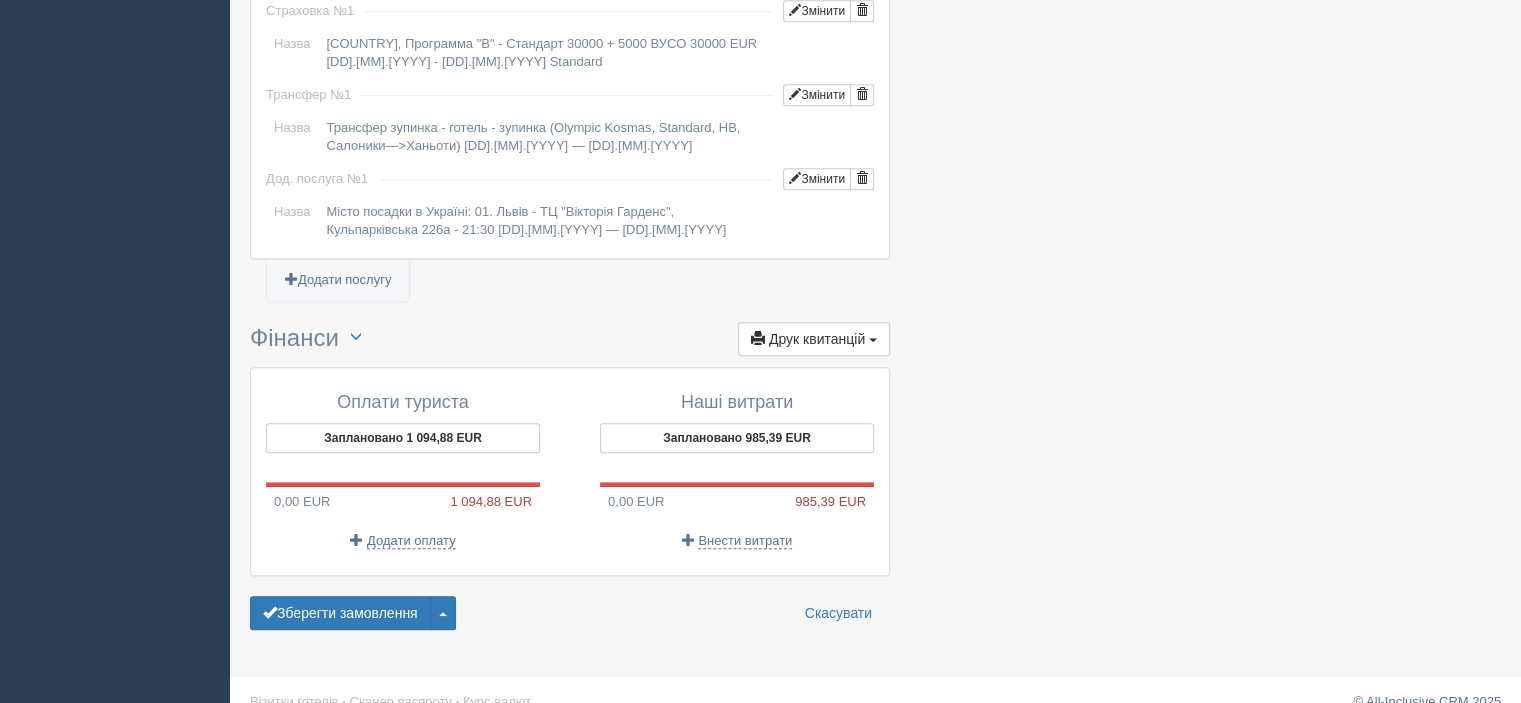 scroll, scrollTop: 1658, scrollLeft: 0, axis: vertical 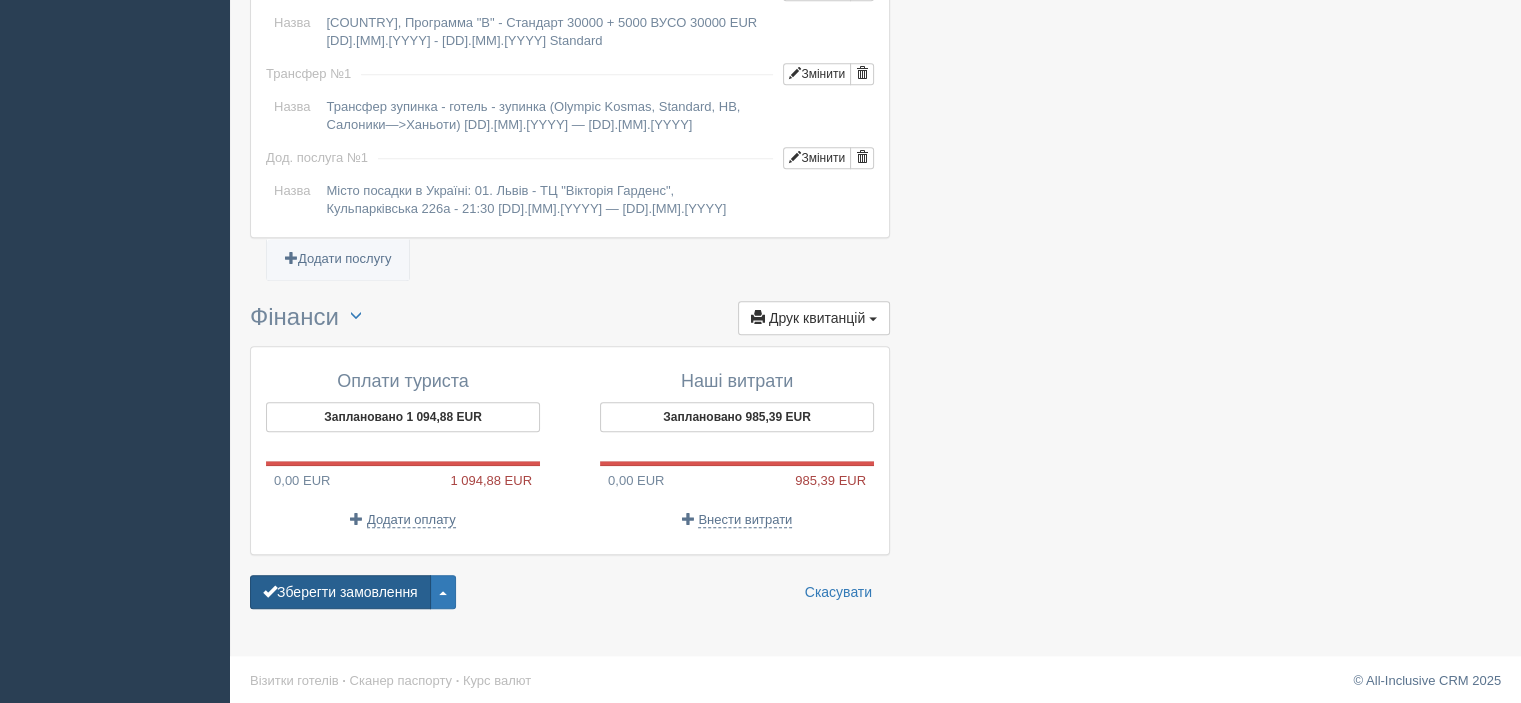 click on "Зберегти замовлення" at bounding box center (340, 592) 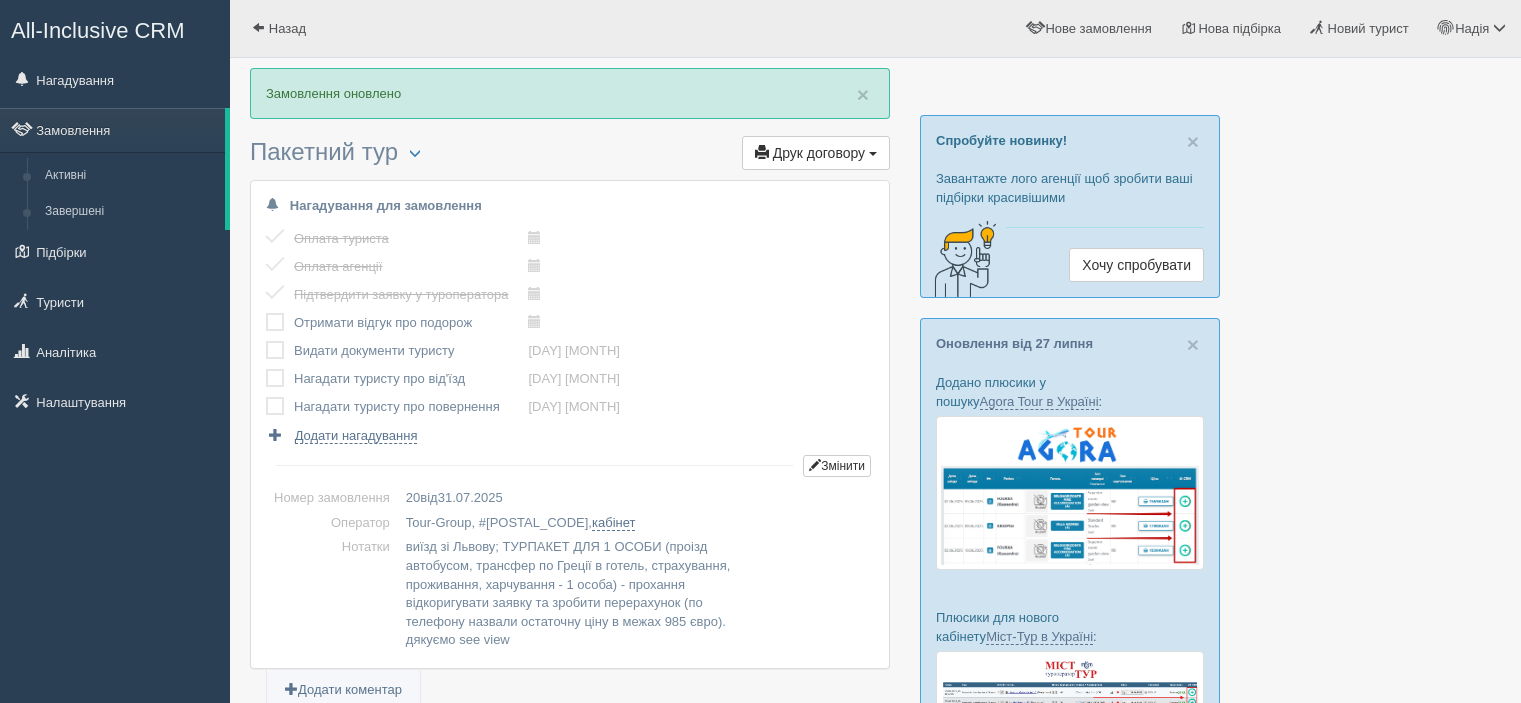 scroll, scrollTop: 0, scrollLeft: 0, axis: both 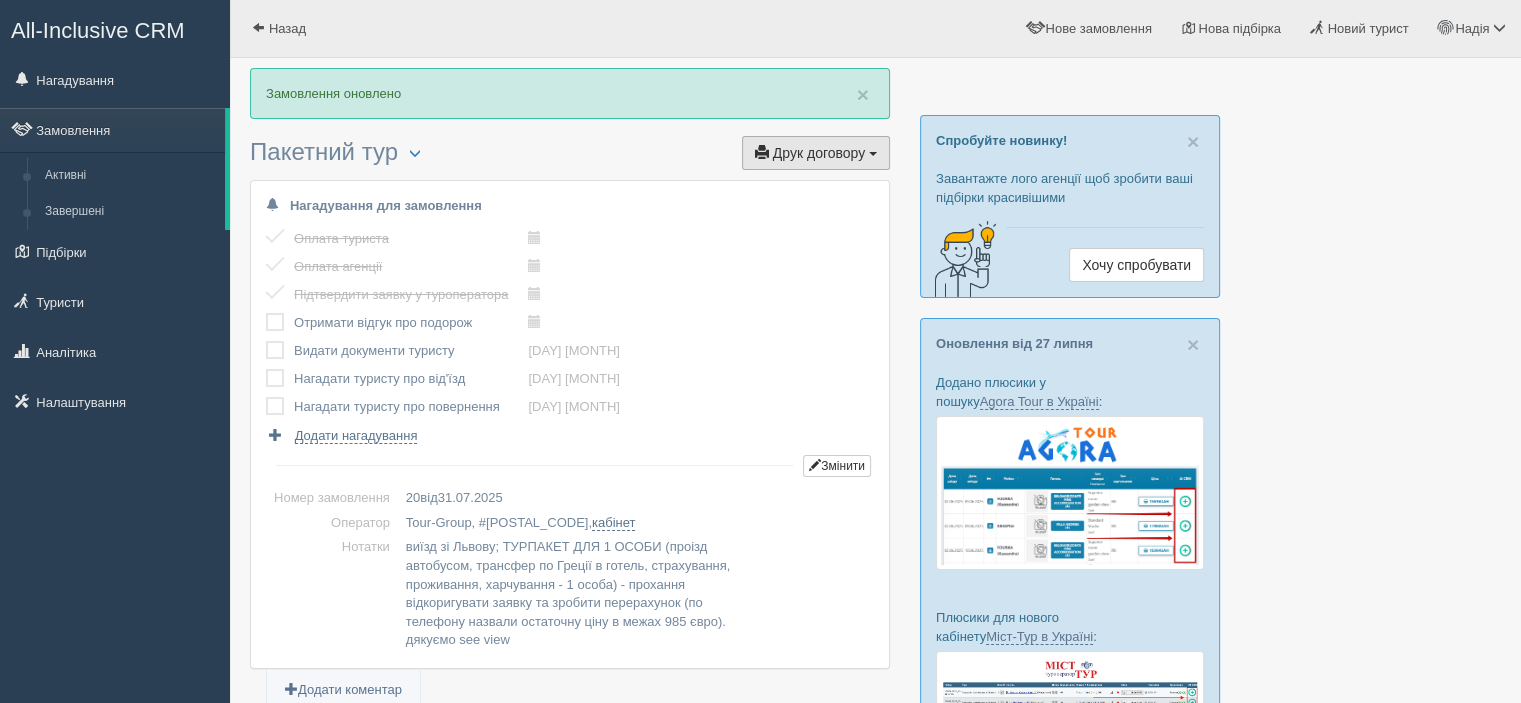click on "Друк договору" at bounding box center (819, 153) 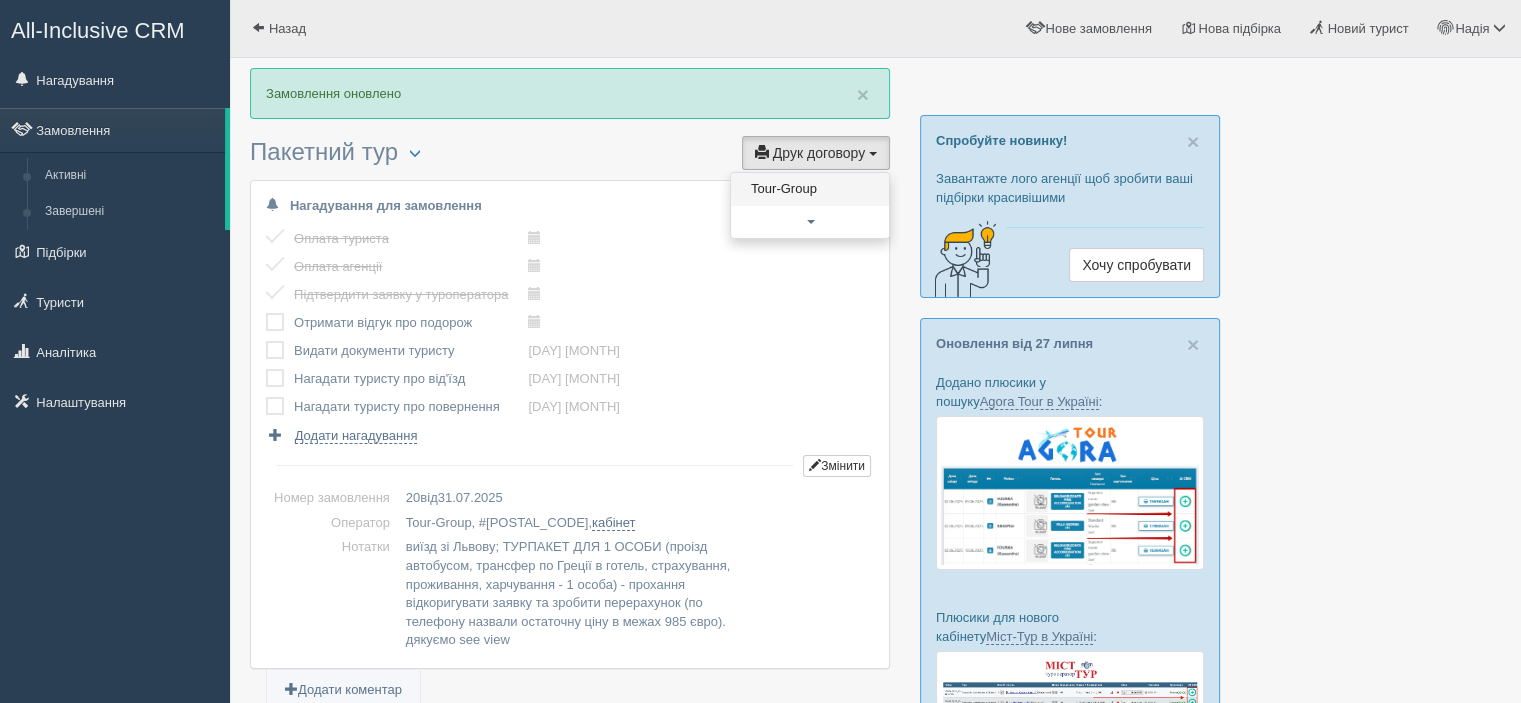 click on "Tour-Group" at bounding box center [810, 189] 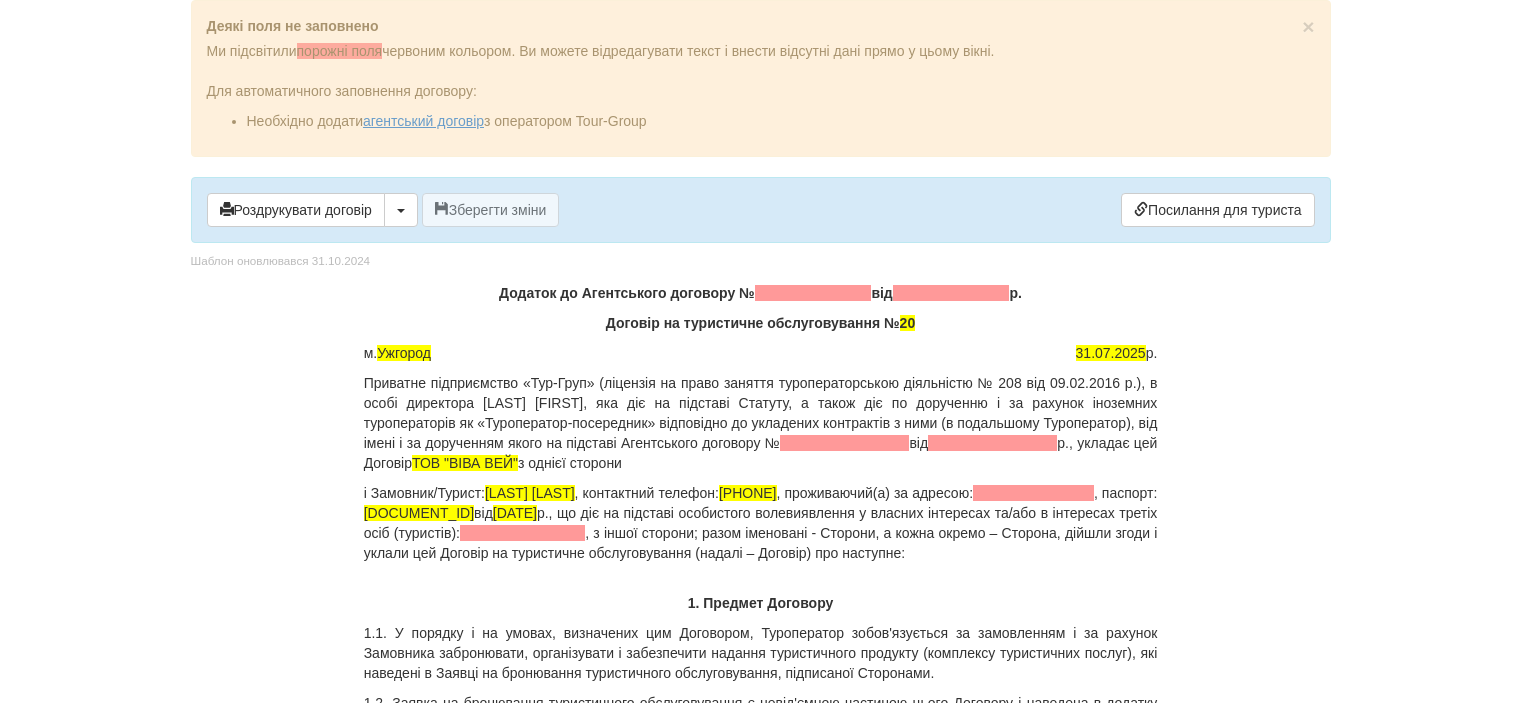 scroll, scrollTop: 0, scrollLeft: 0, axis: both 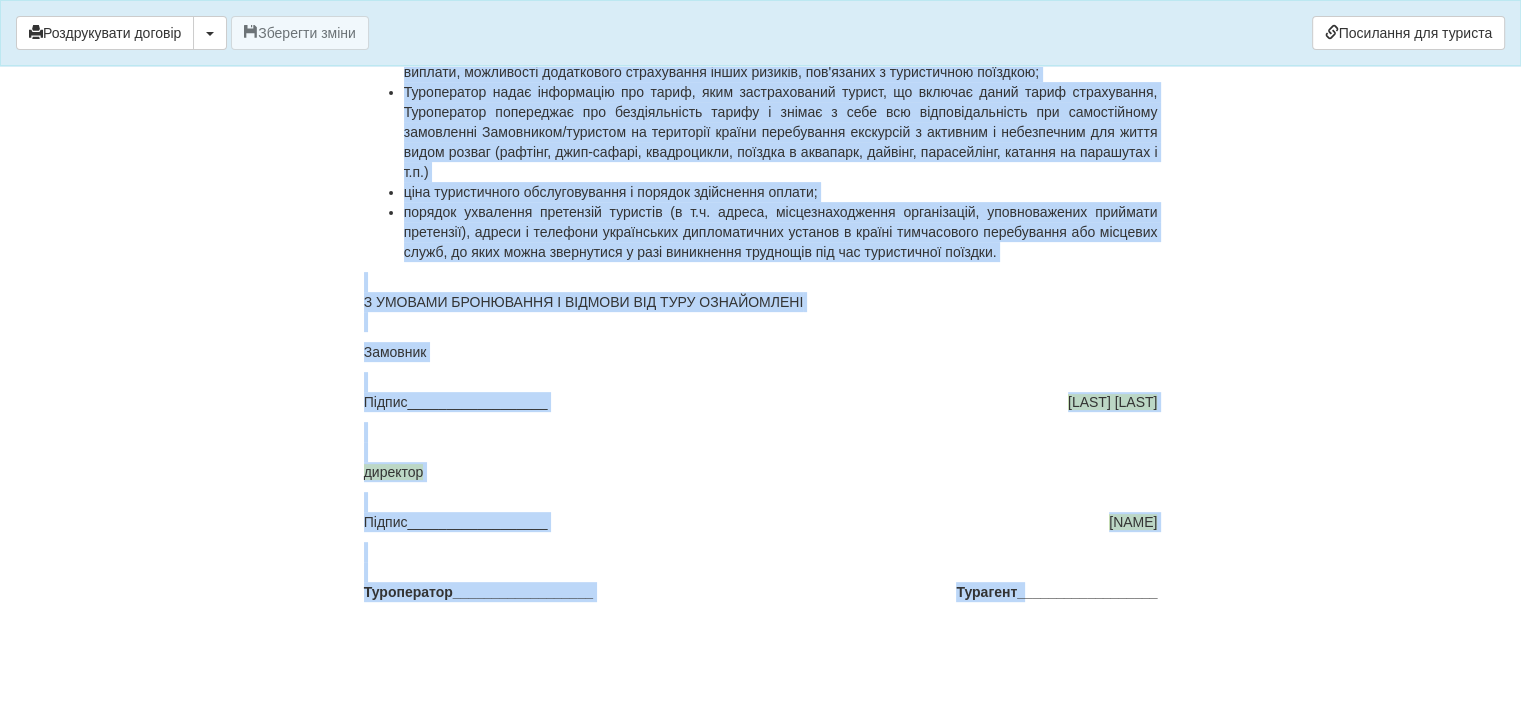 drag, startPoint x: 487, startPoint y: 281, endPoint x: 1025, endPoint y: 742, distance: 708.4949 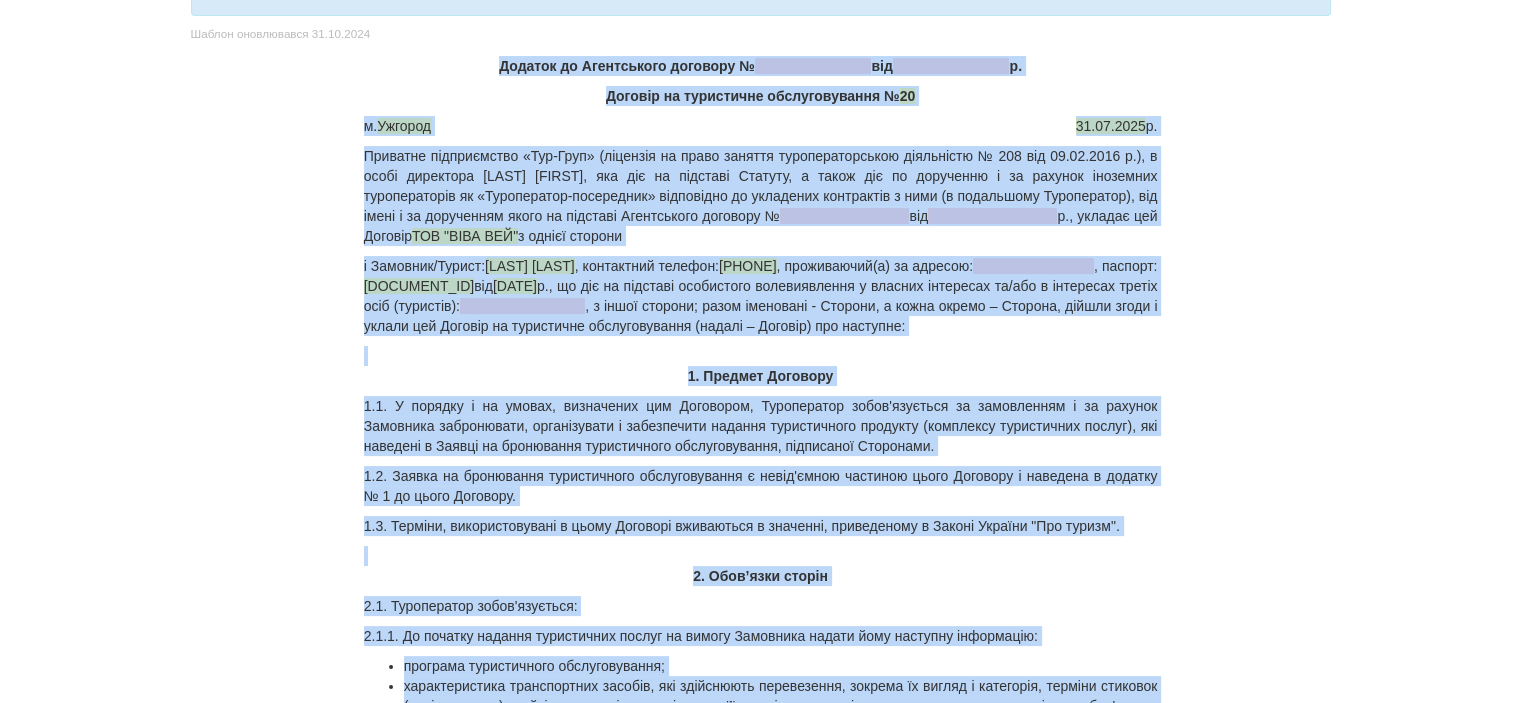 scroll, scrollTop: 0, scrollLeft: 0, axis: both 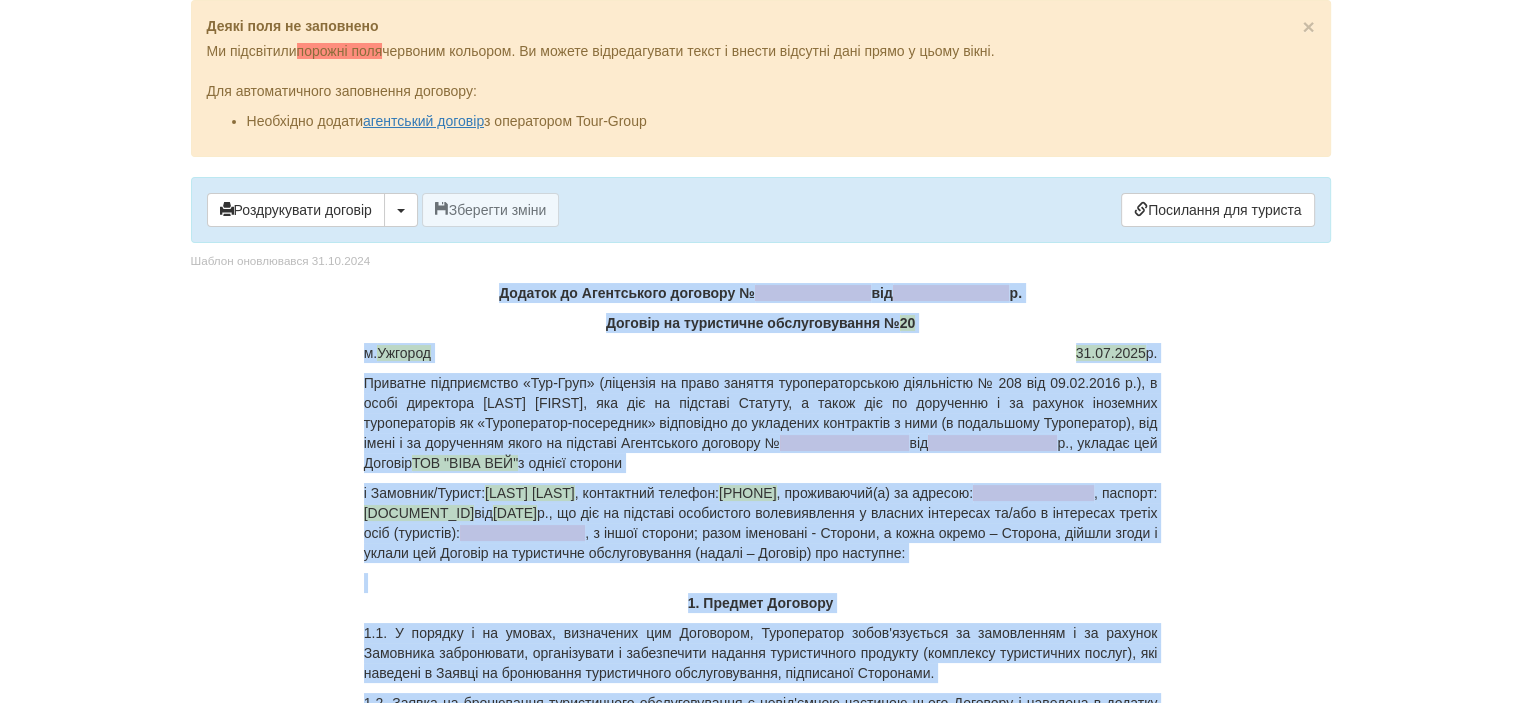 click on "м.  [CITY]
31.07.2025  р." at bounding box center [761, 353] 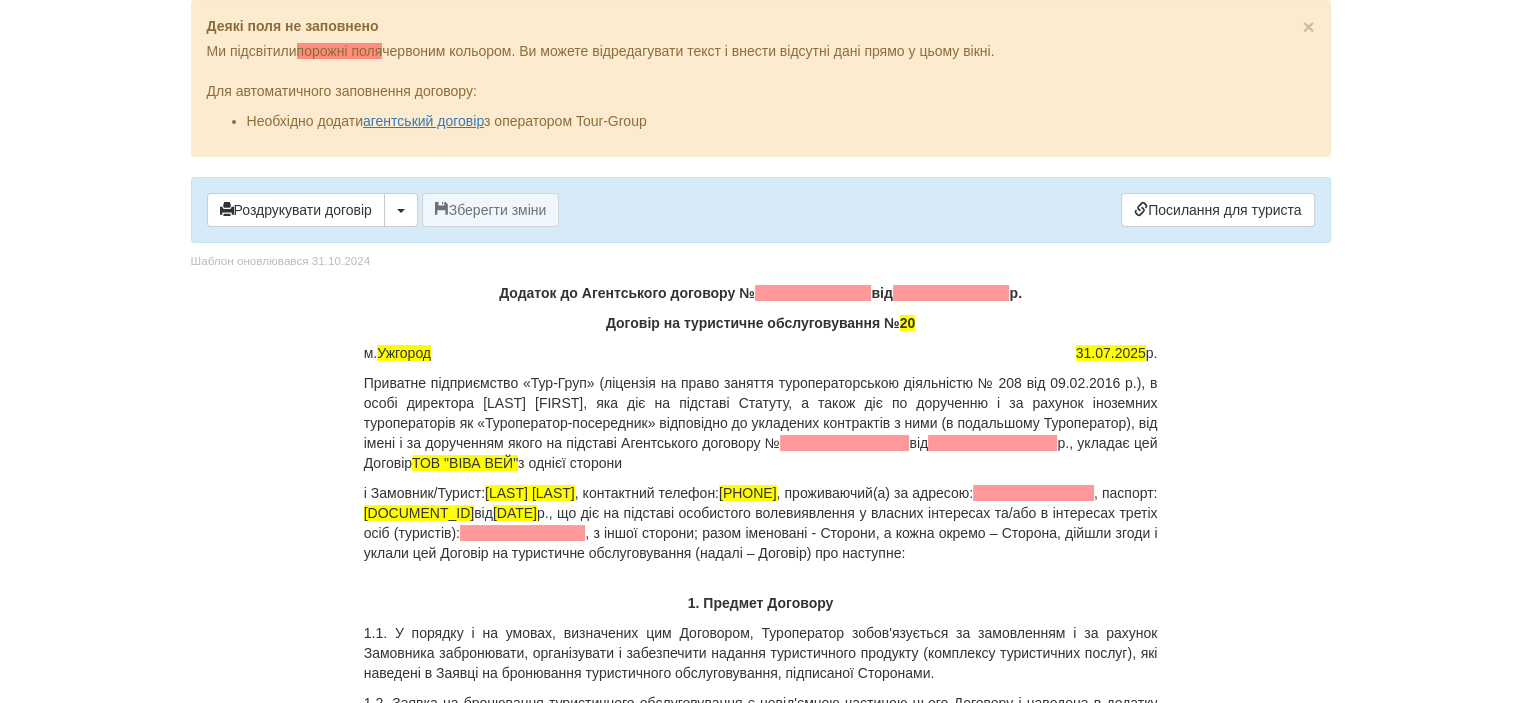 click on "Договір на туристичне обслуговування №  20" at bounding box center (761, 323) 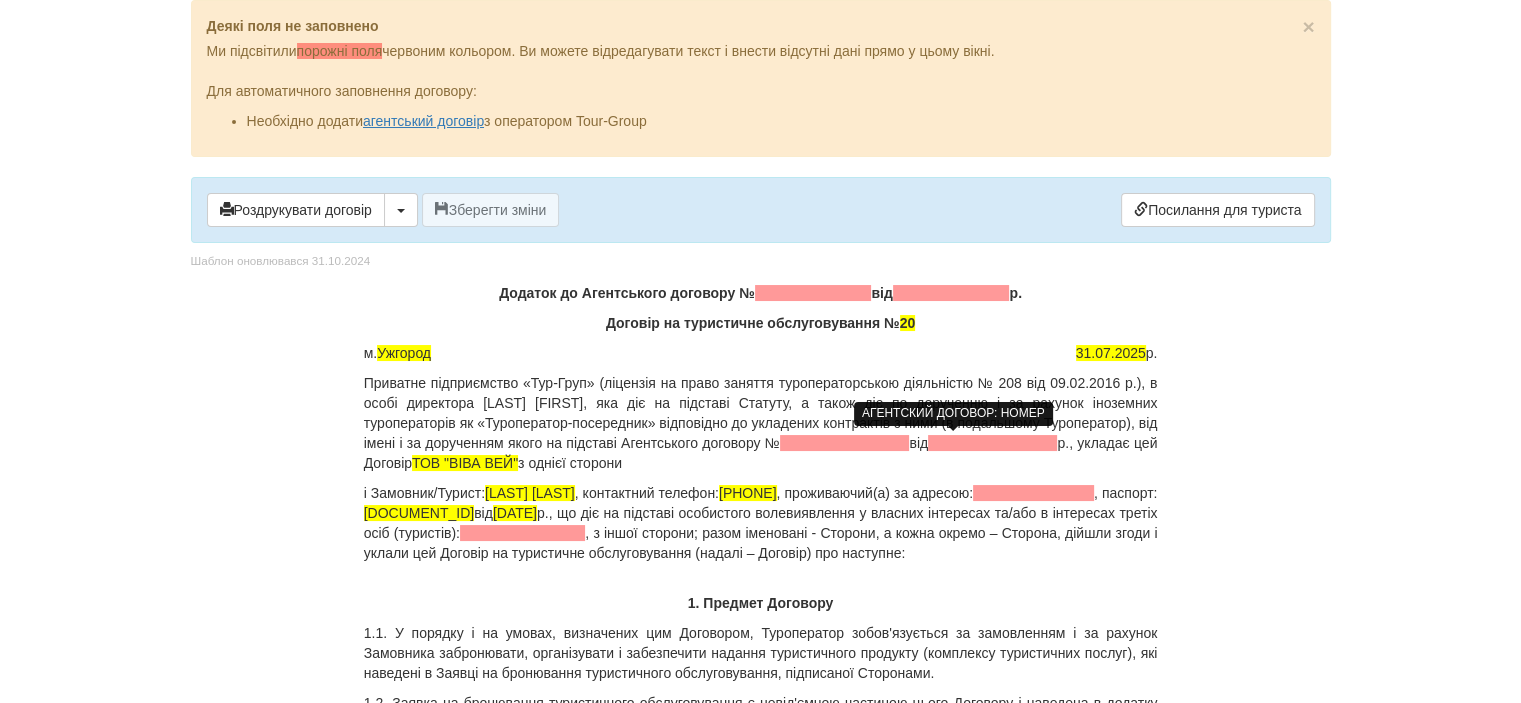 type 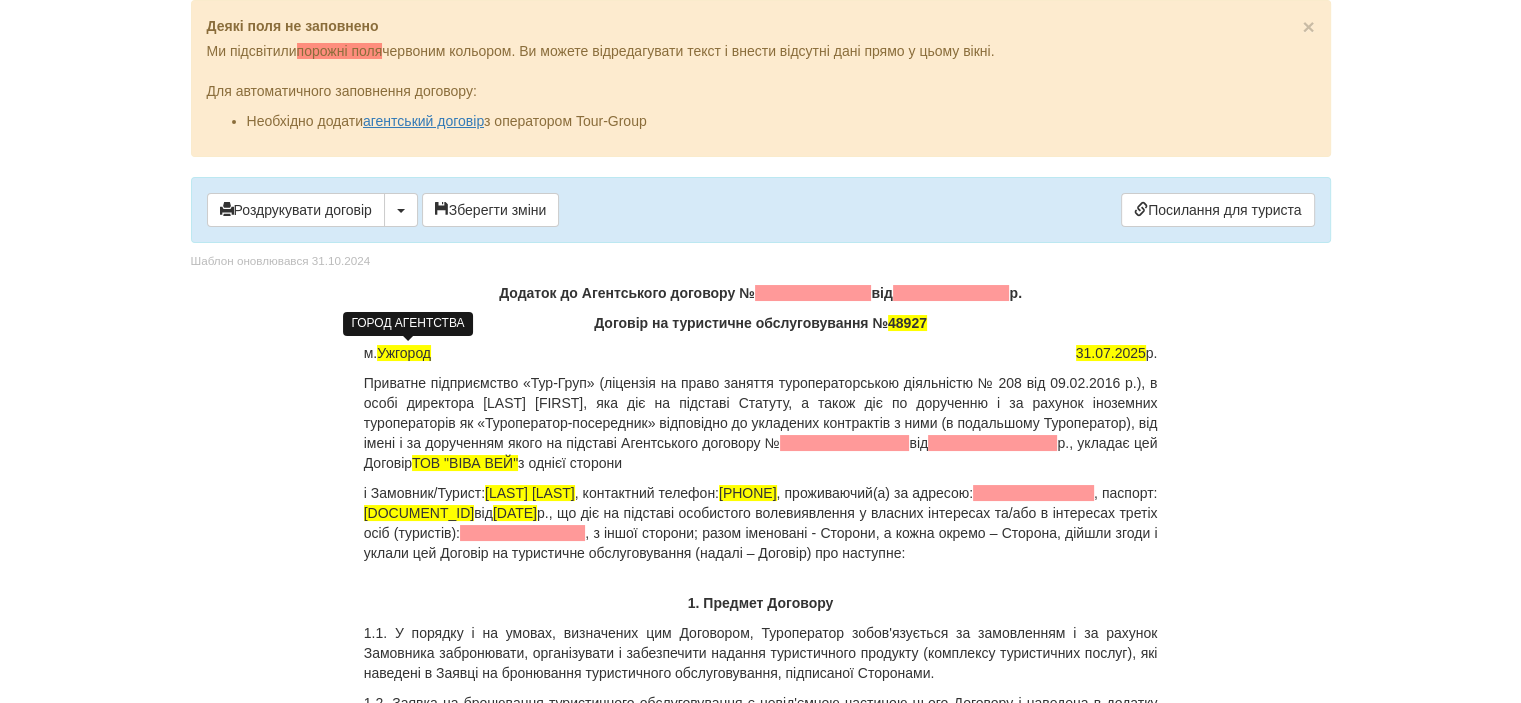 click on "Ужгород" at bounding box center (404, 353) 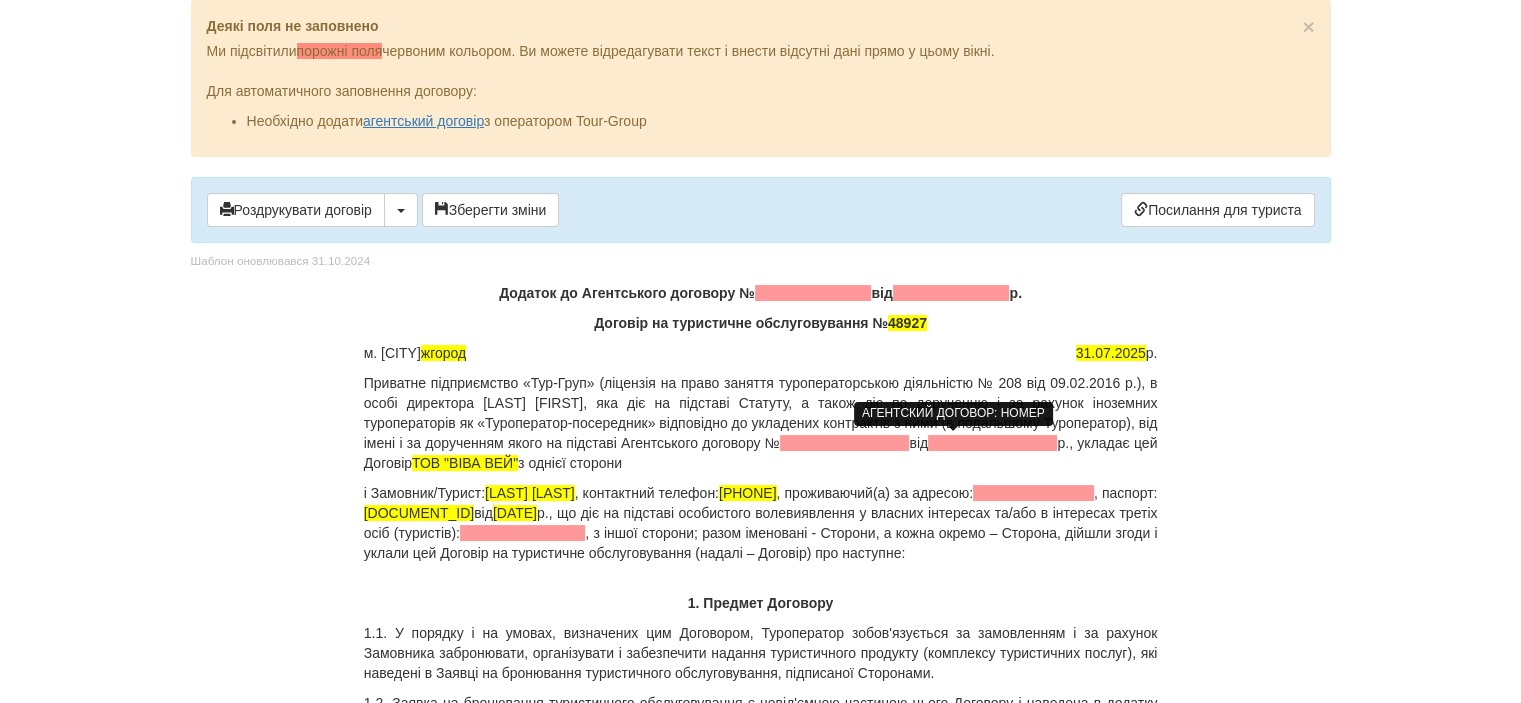 click at bounding box center [844, 443] 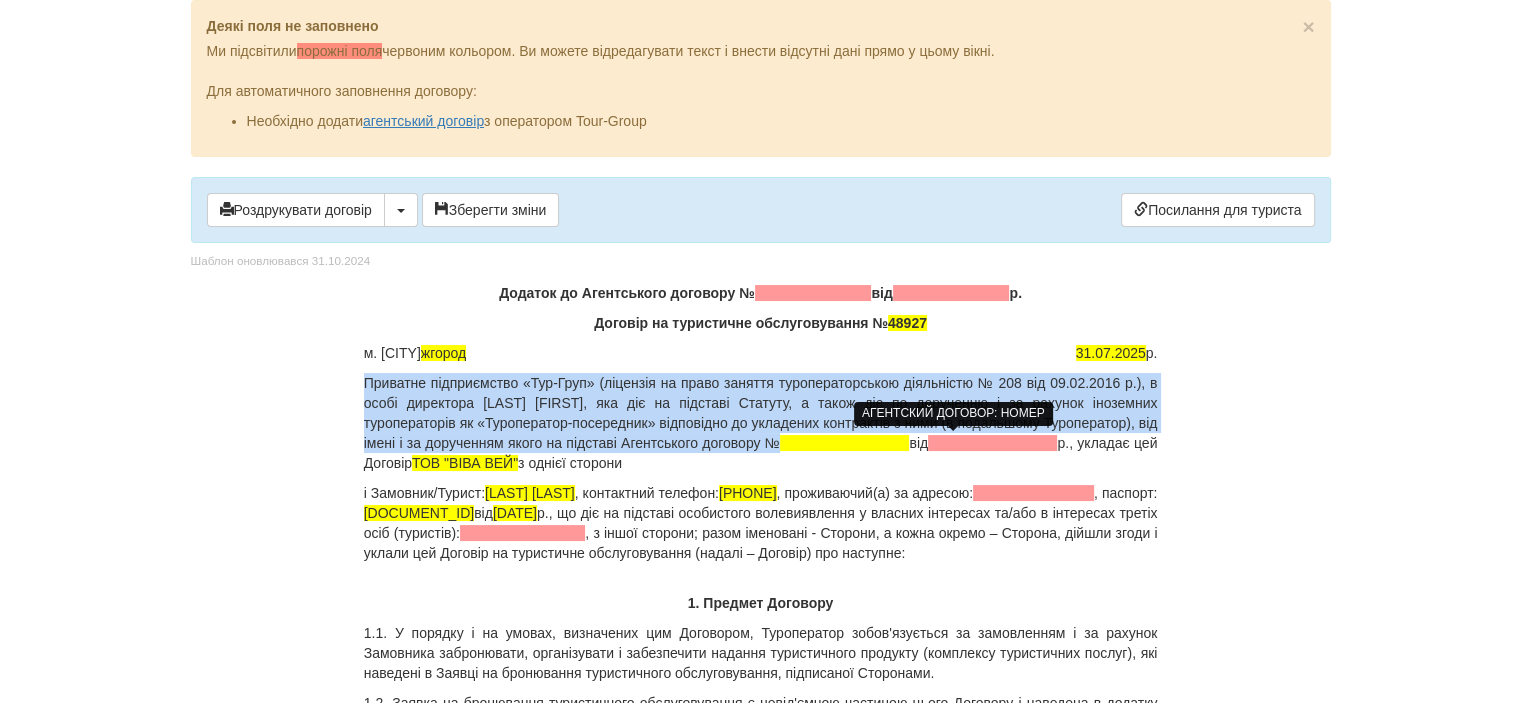 click at bounding box center (844, 443) 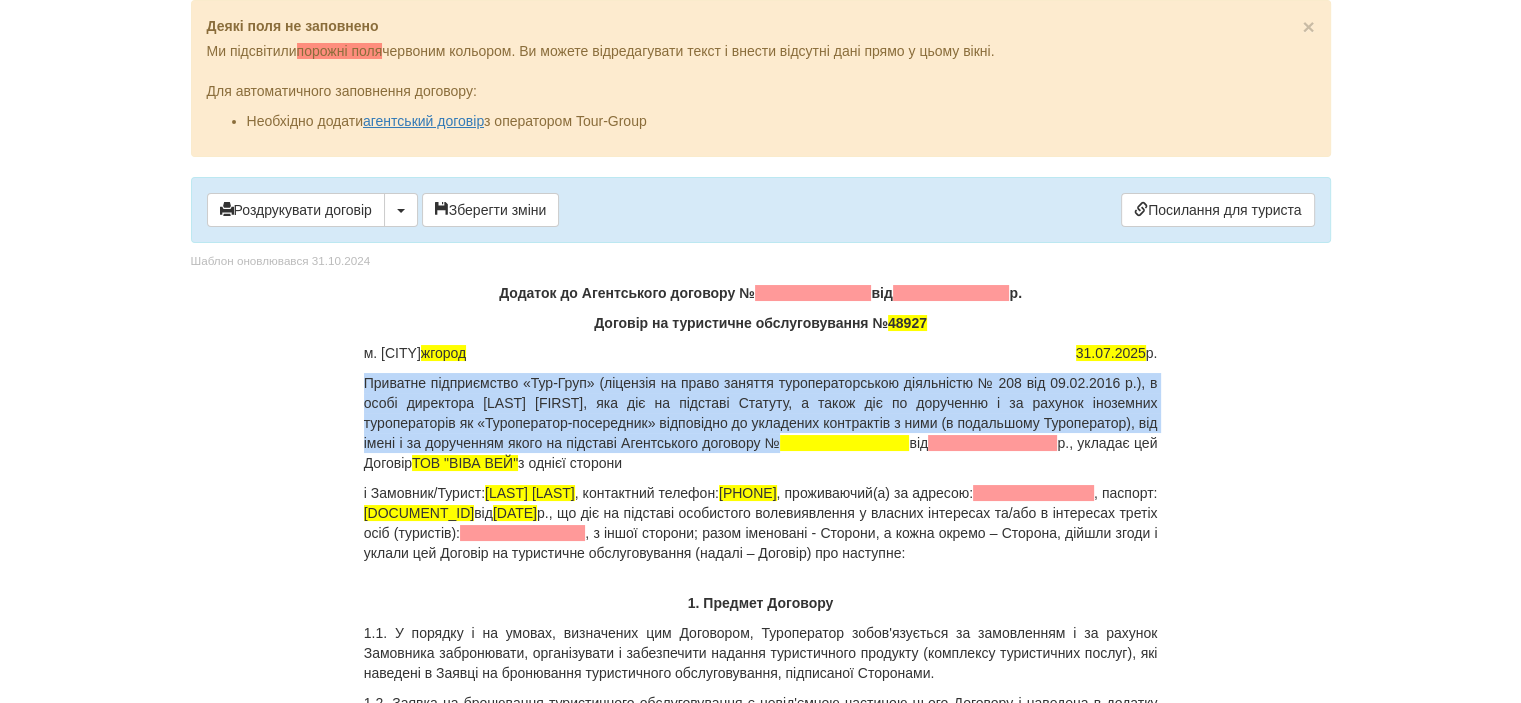 drag, startPoint x: 880, startPoint y: 442, endPoint x: 382, endPoint y: 470, distance: 498.78653 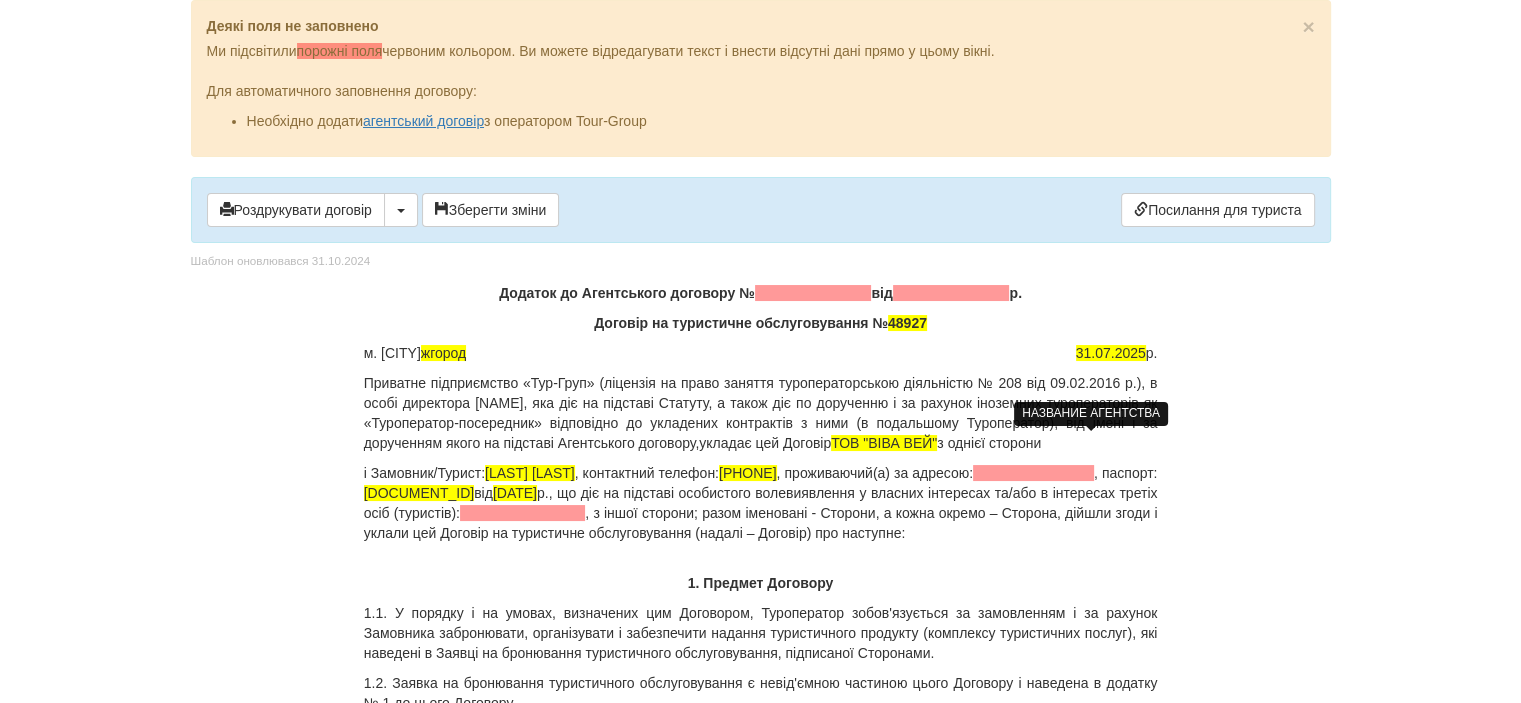 click on "ТОВ "ВІВА ВЕЙ"" at bounding box center [884, 443] 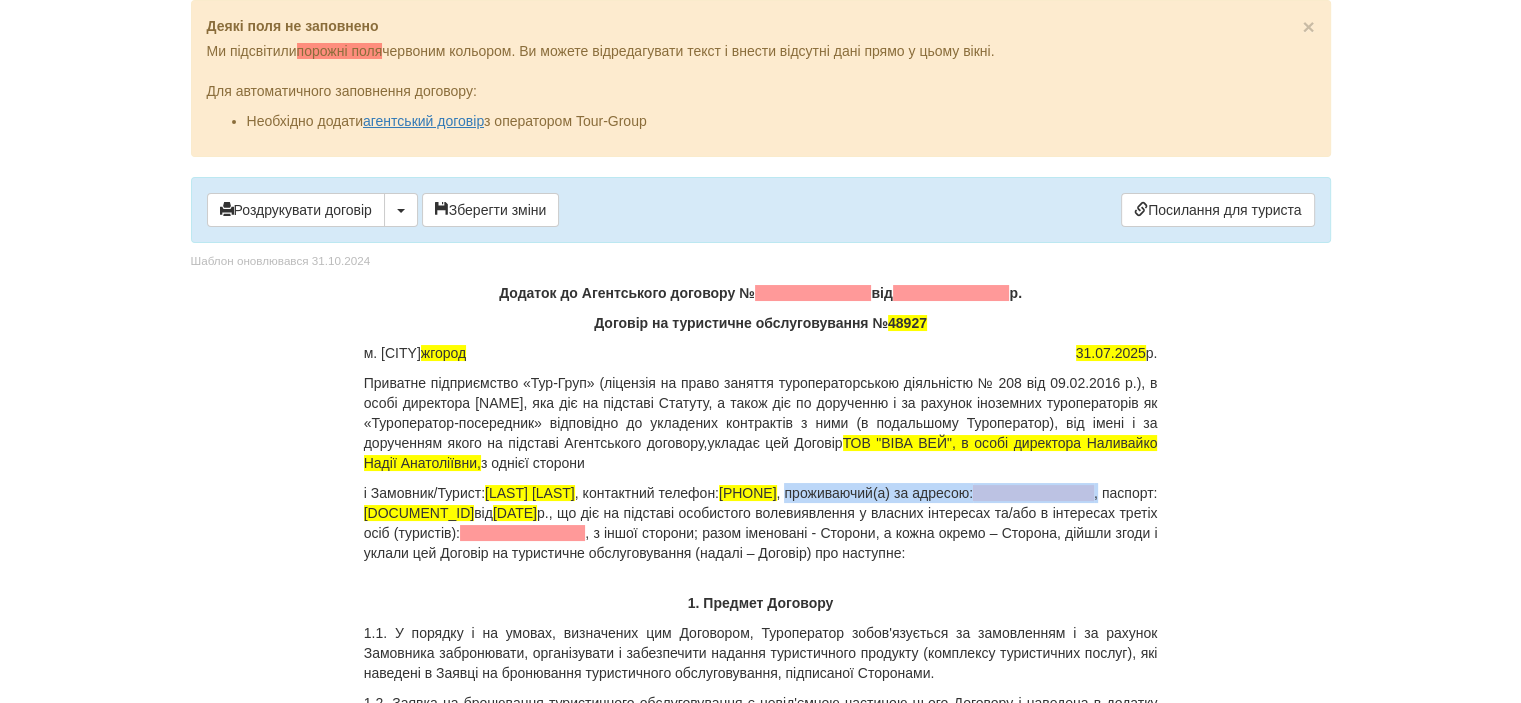 drag, startPoint x: 953, startPoint y: 491, endPoint x: 529, endPoint y: 509, distance: 424.3819 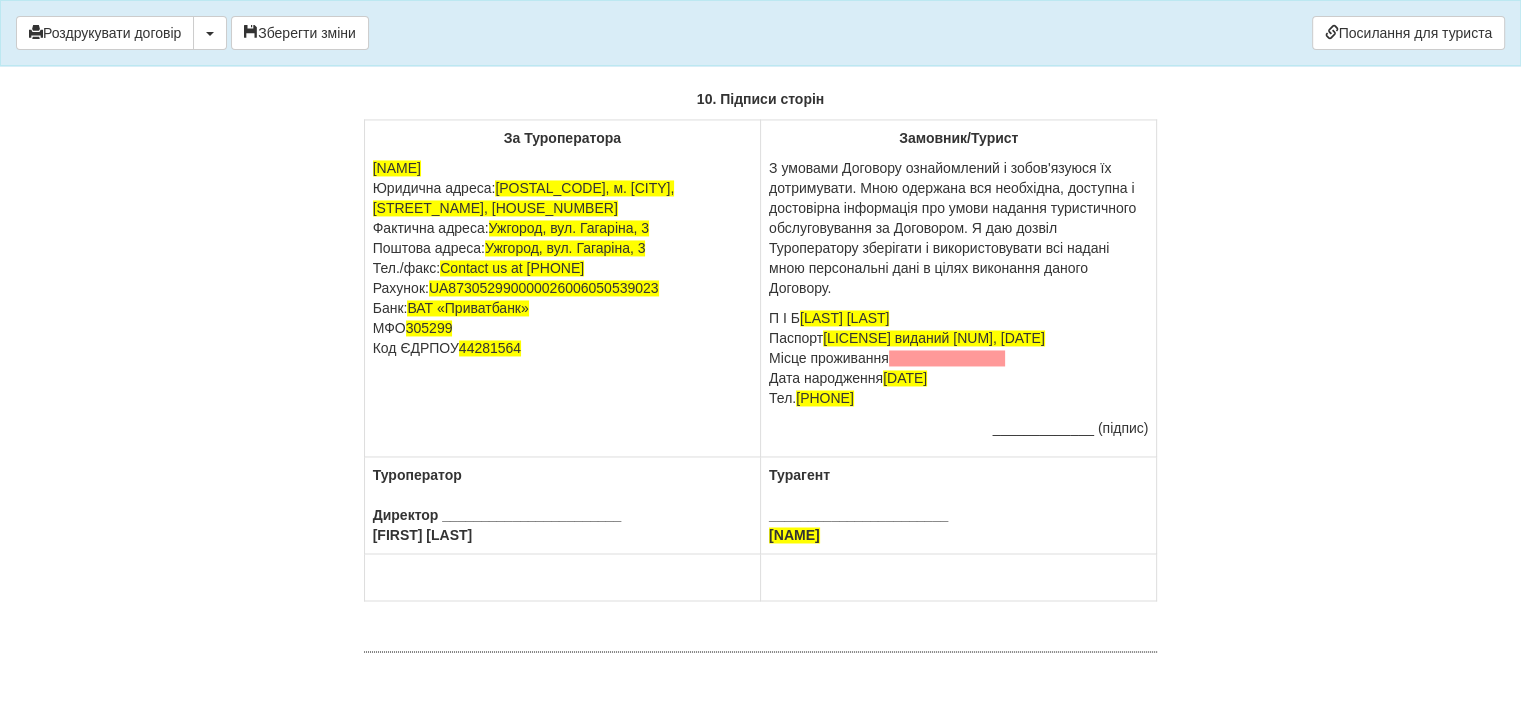 scroll, scrollTop: 10800, scrollLeft: 0, axis: vertical 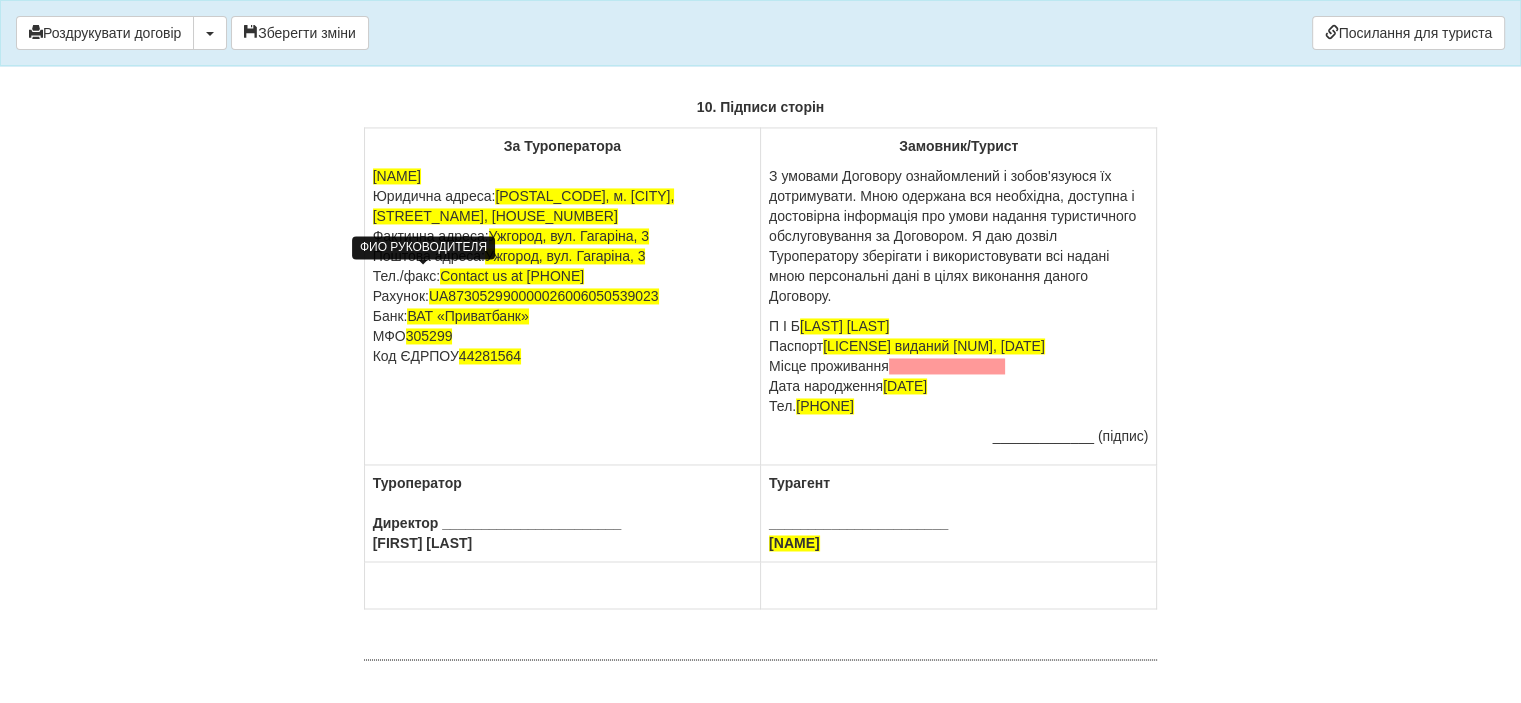 click on "[NAME]" at bounding box center (397, 176) 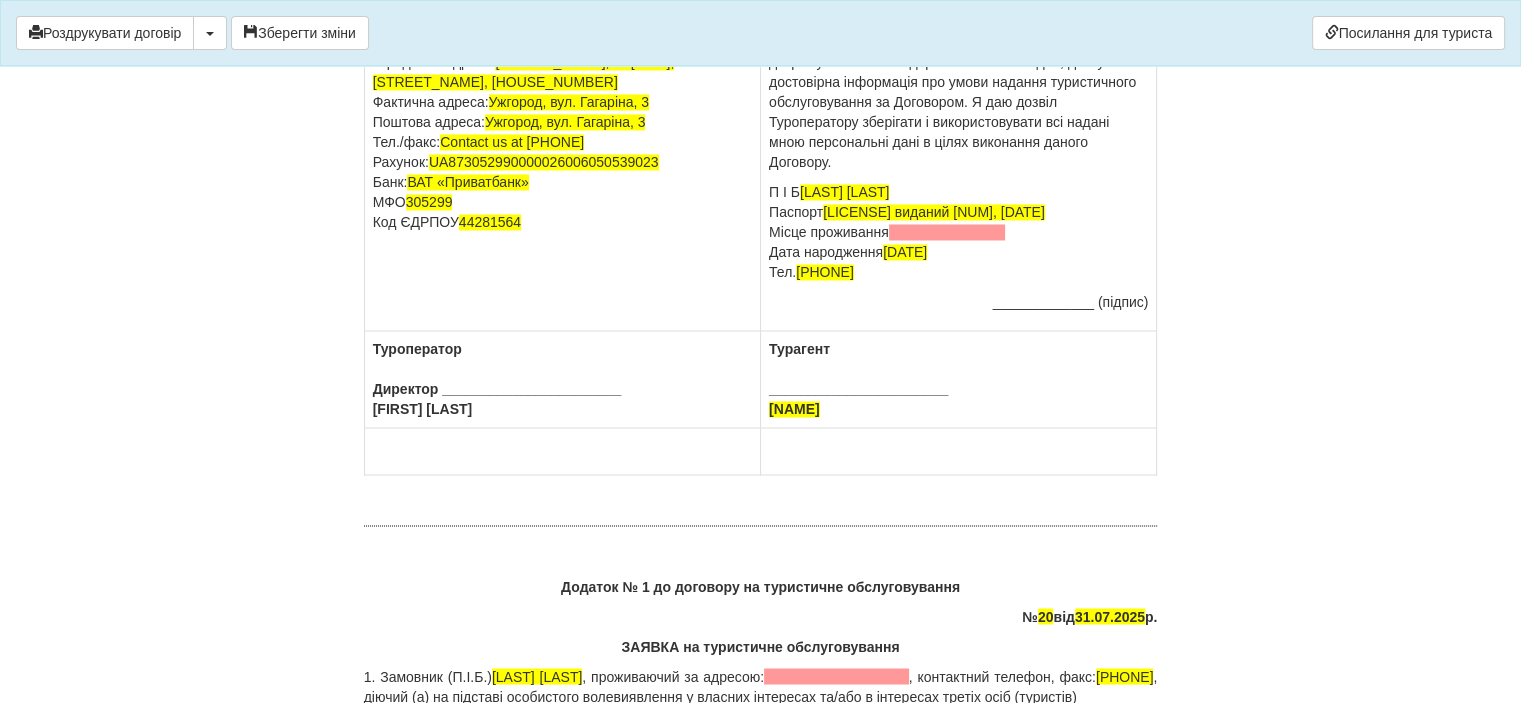 scroll, scrollTop: 10900, scrollLeft: 0, axis: vertical 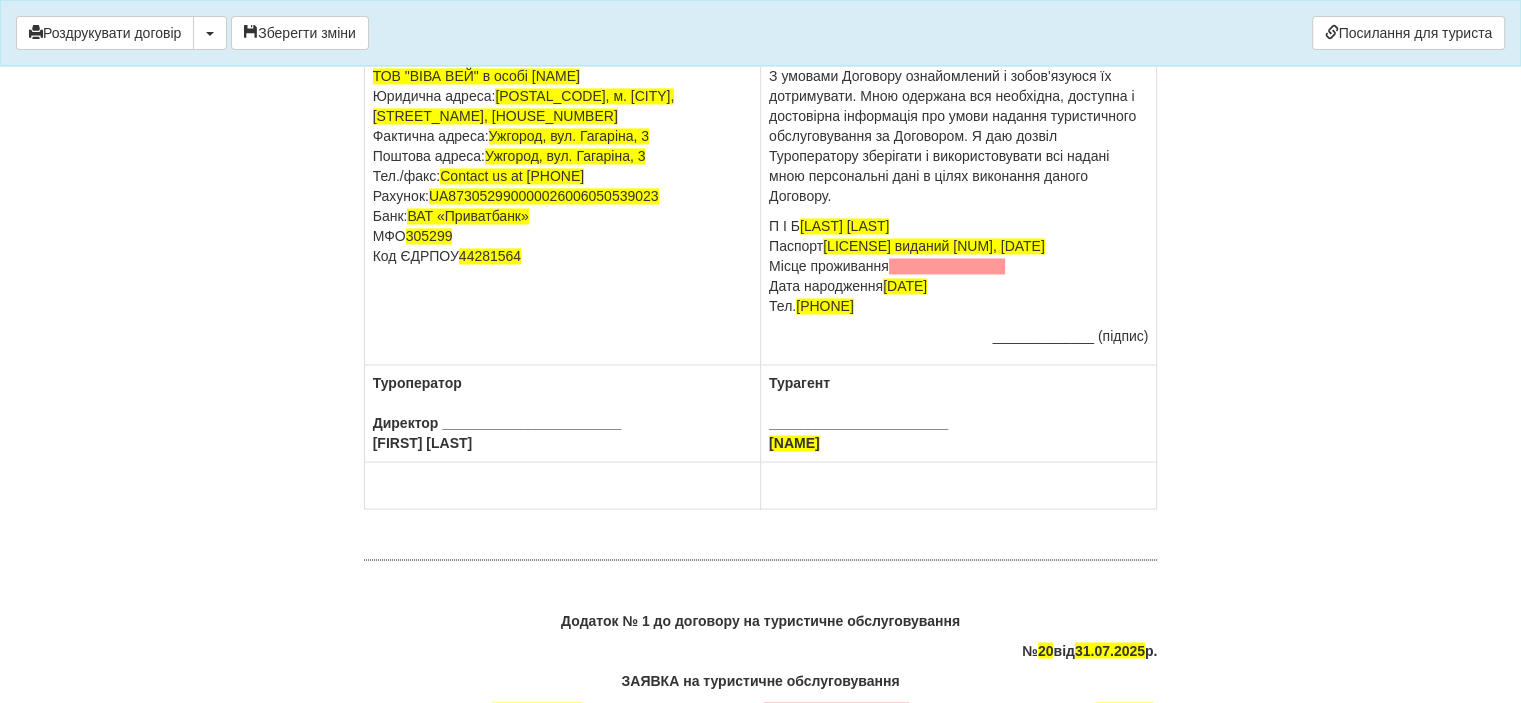 drag, startPoint x: 773, startPoint y: 480, endPoint x: 910, endPoint y: 546, distance: 152.06906 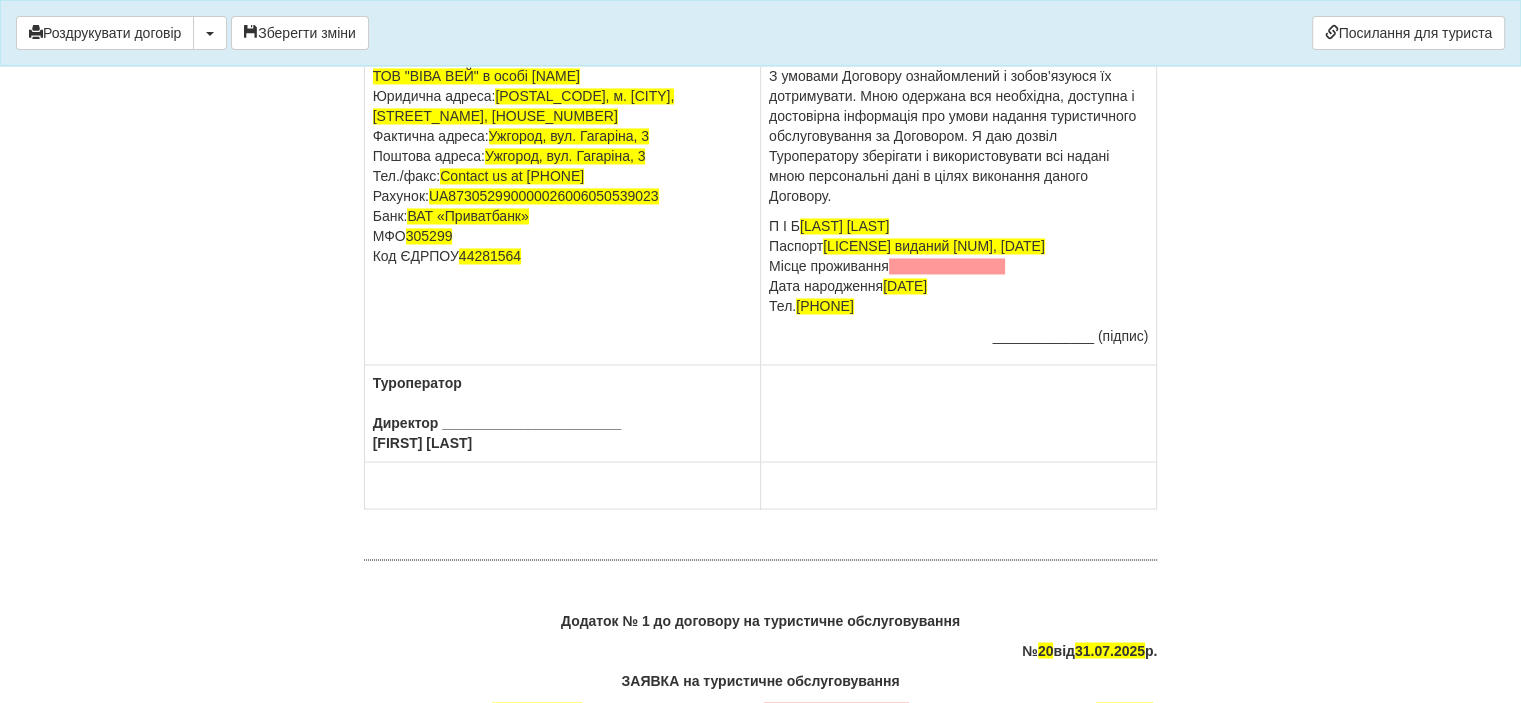 click on "Туроператор
Директор _______________________
Кирилецька Анастасія Іванівна" at bounding box center [562, 413] 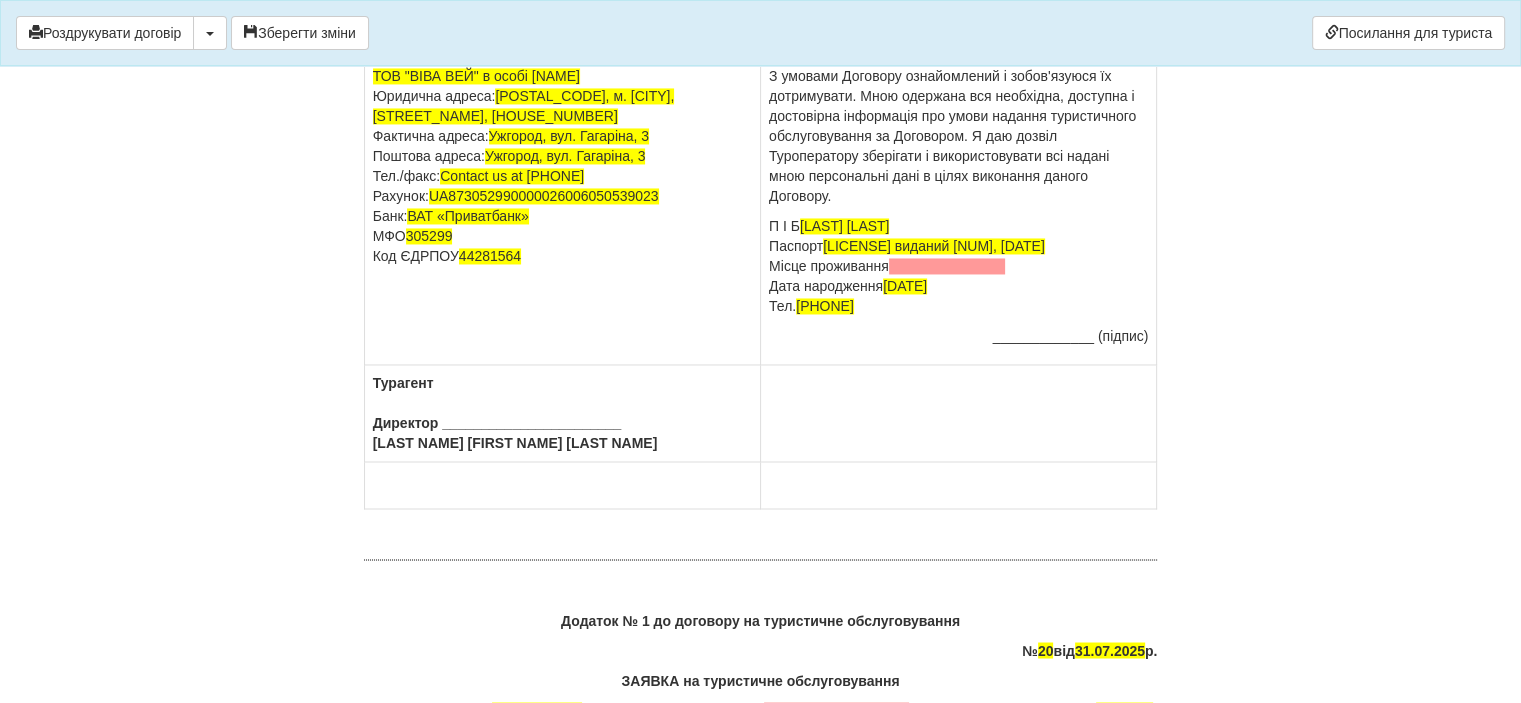 drag, startPoint x: 375, startPoint y: 475, endPoint x: 613, endPoint y: 545, distance: 248.08063 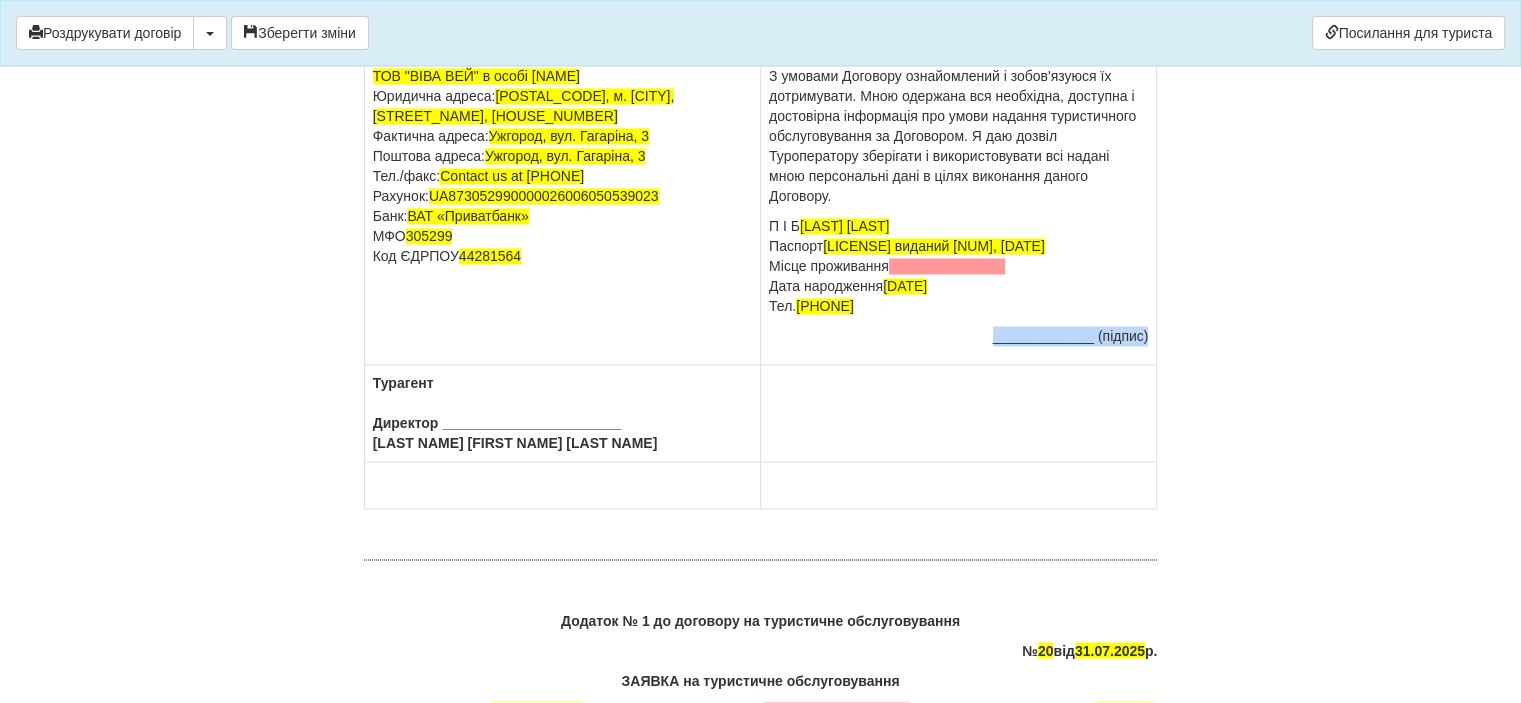 drag, startPoint x: 994, startPoint y: 433, endPoint x: 1148, endPoint y: 428, distance: 154.08115 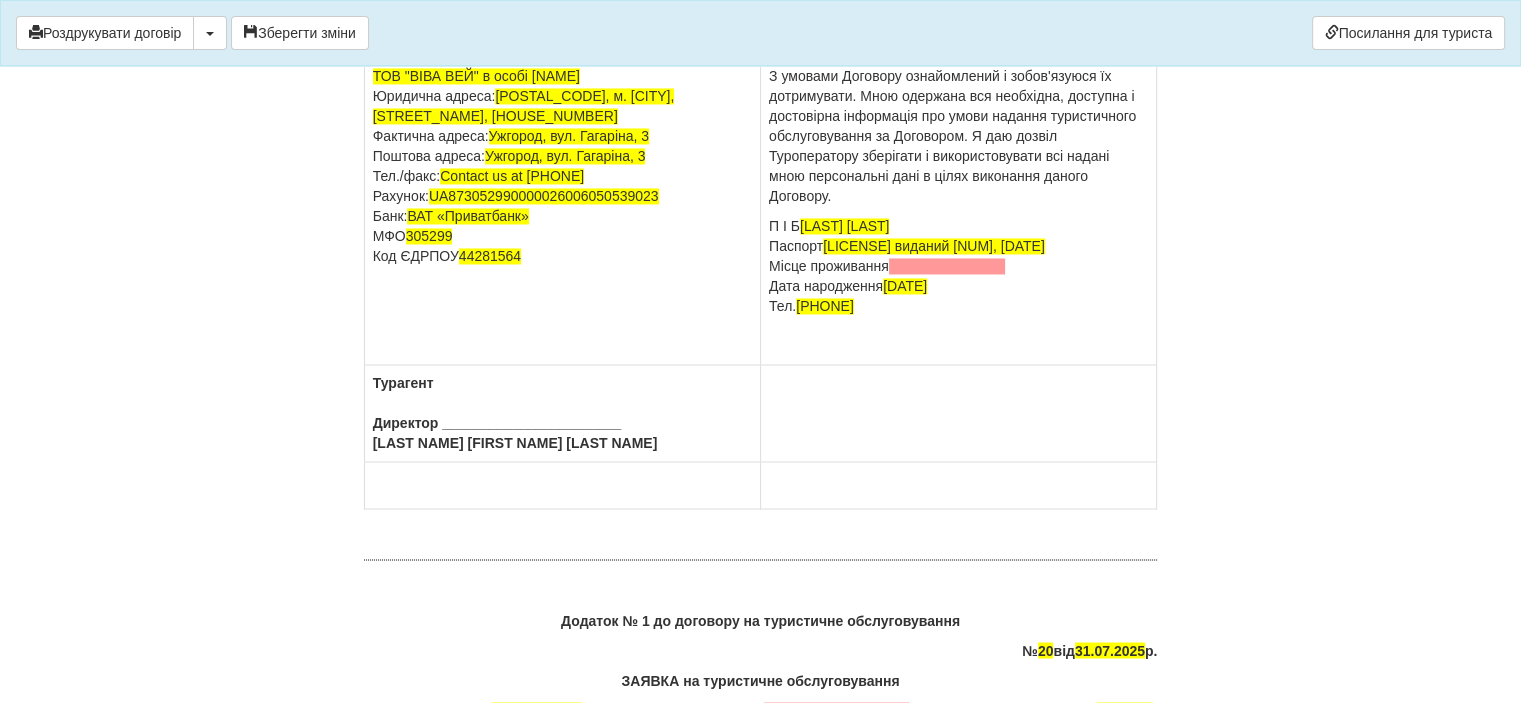 click at bounding box center [959, 413] 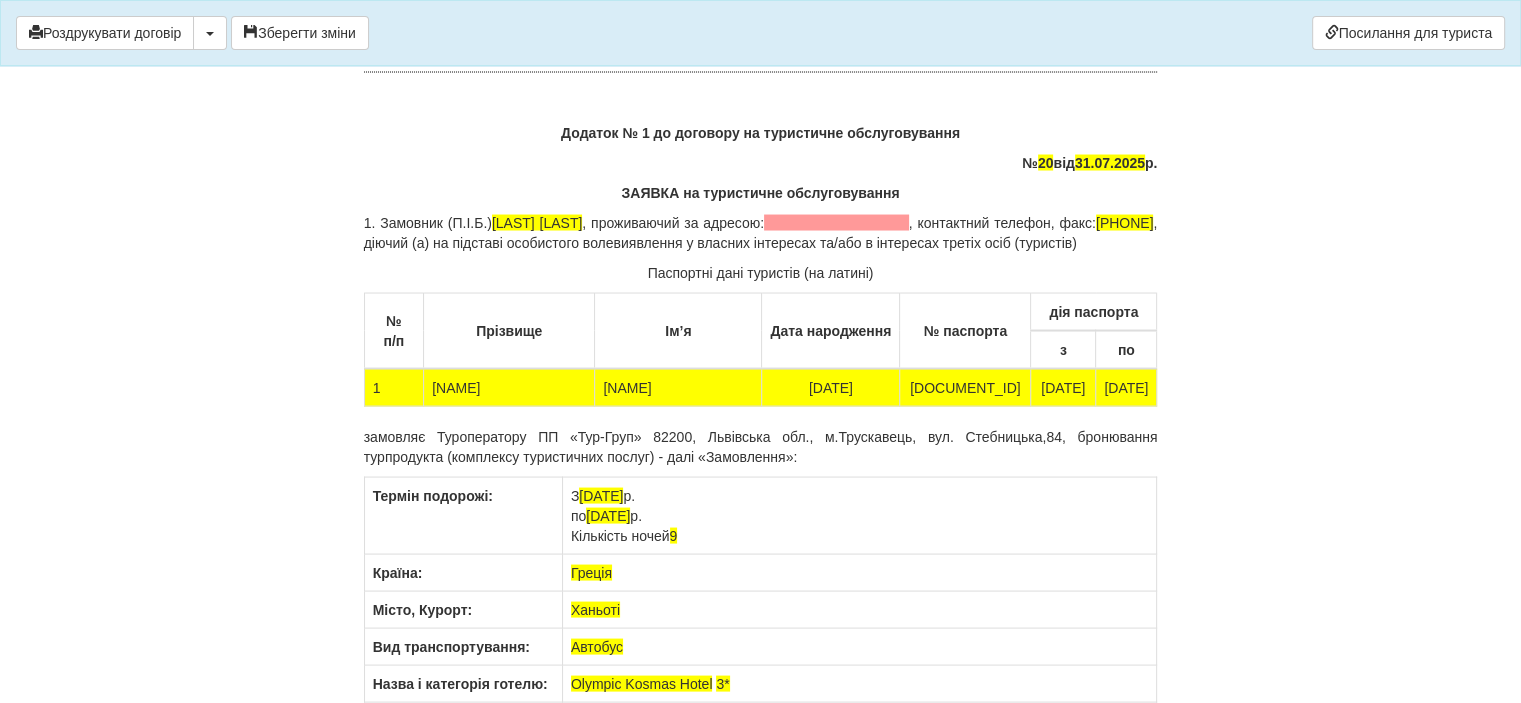 scroll, scrollTop: 11400, scrollLeft: 0, axis: vertical 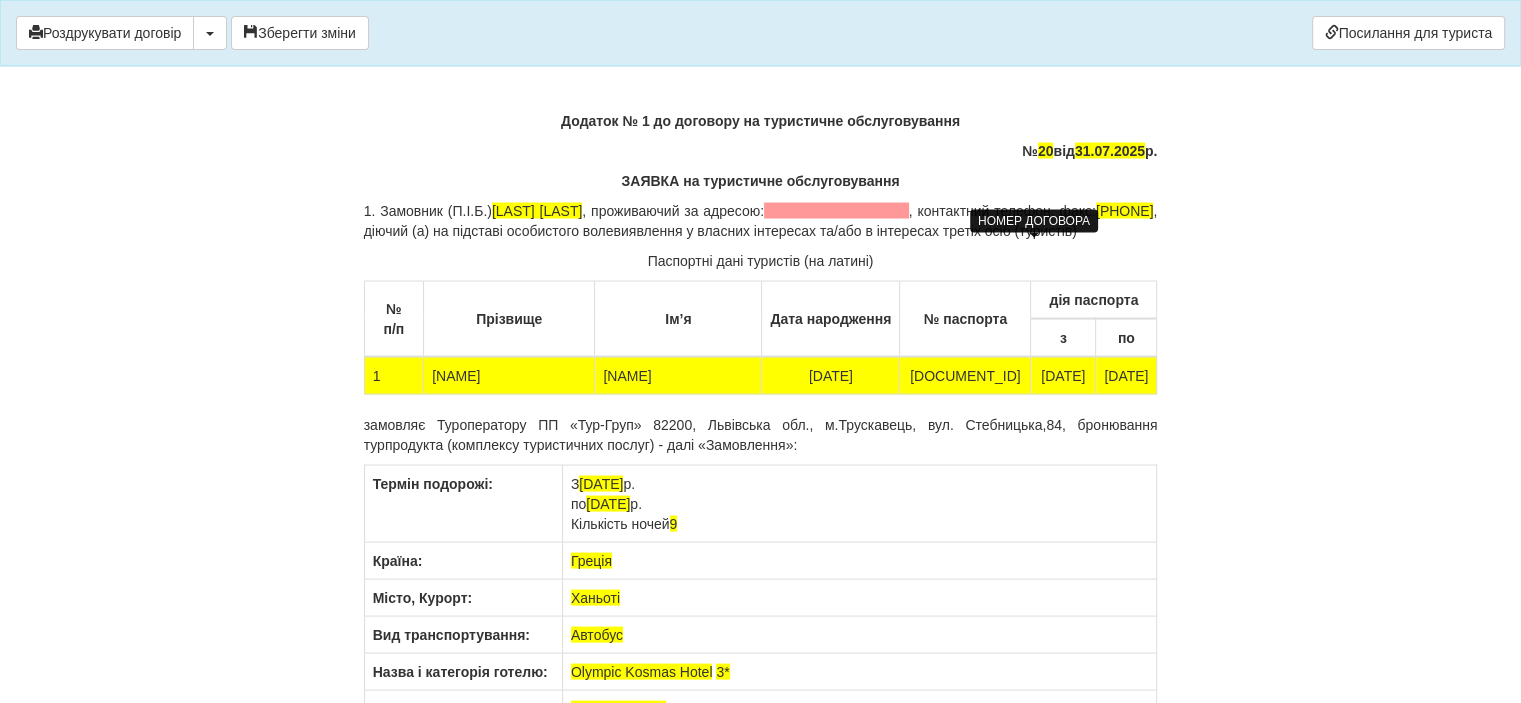 click on "20" at bounding box center [1046, 150] 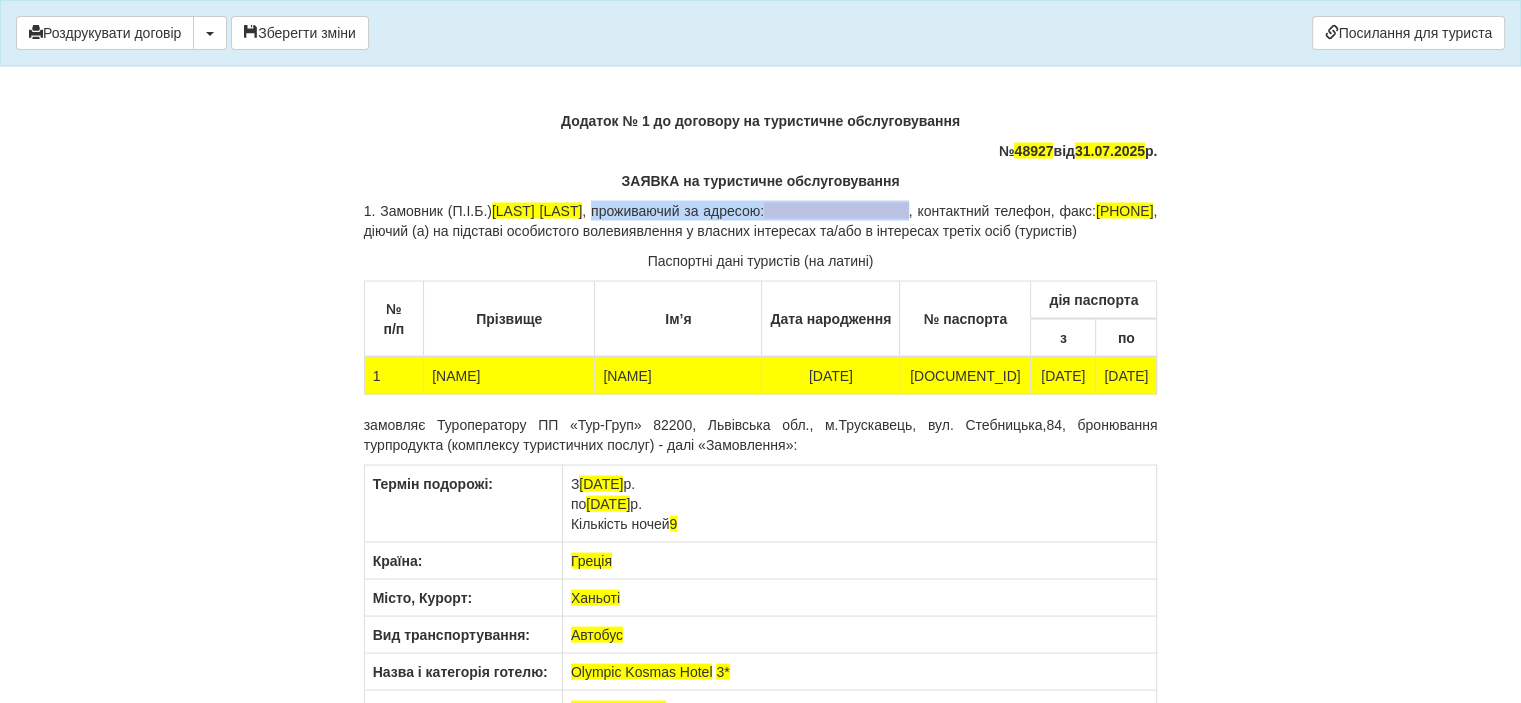 drag, startPoint x: 631, startPoint y: 310, endPoint x: 944, endPoint y: 319, distance: 313.12936 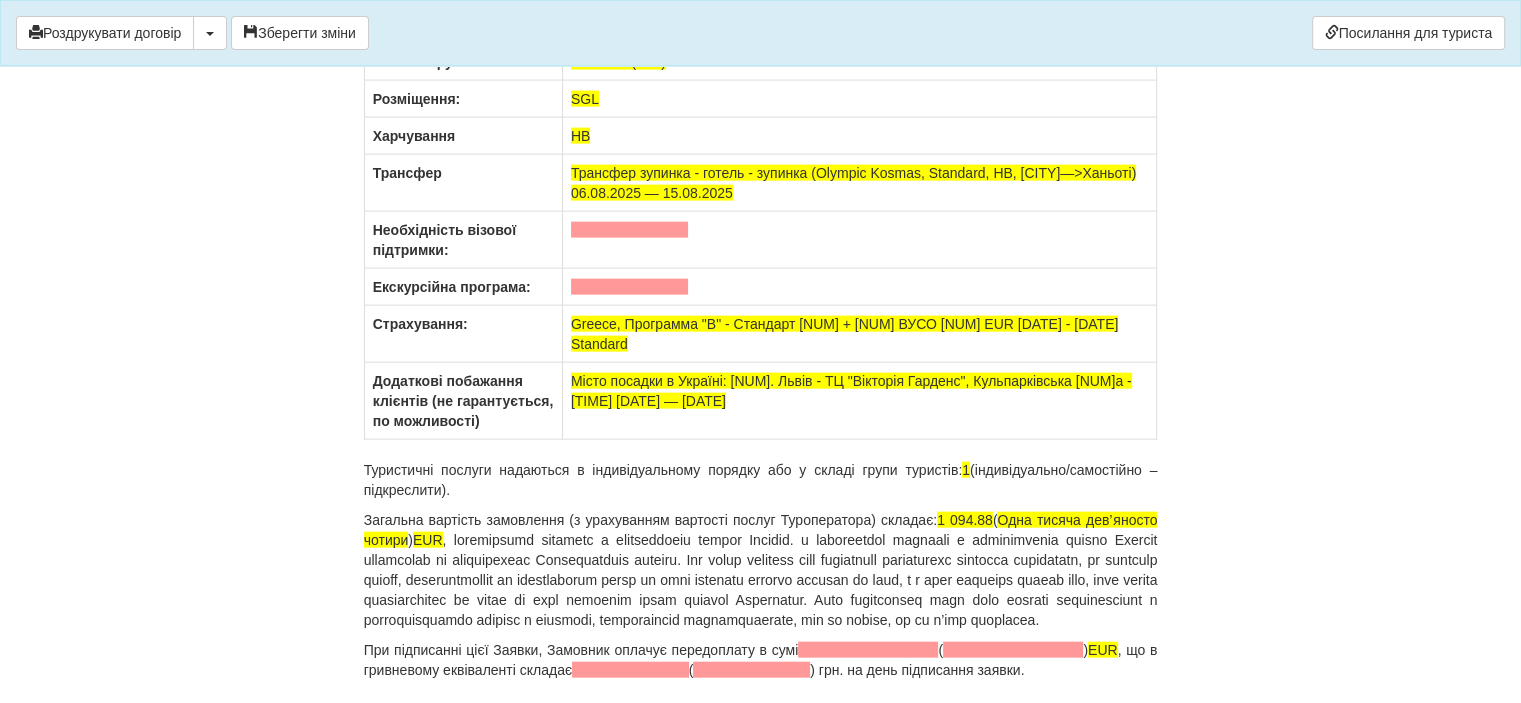 scroll, scrollTop: 12000, scrollLeft: 0, axis: vertical 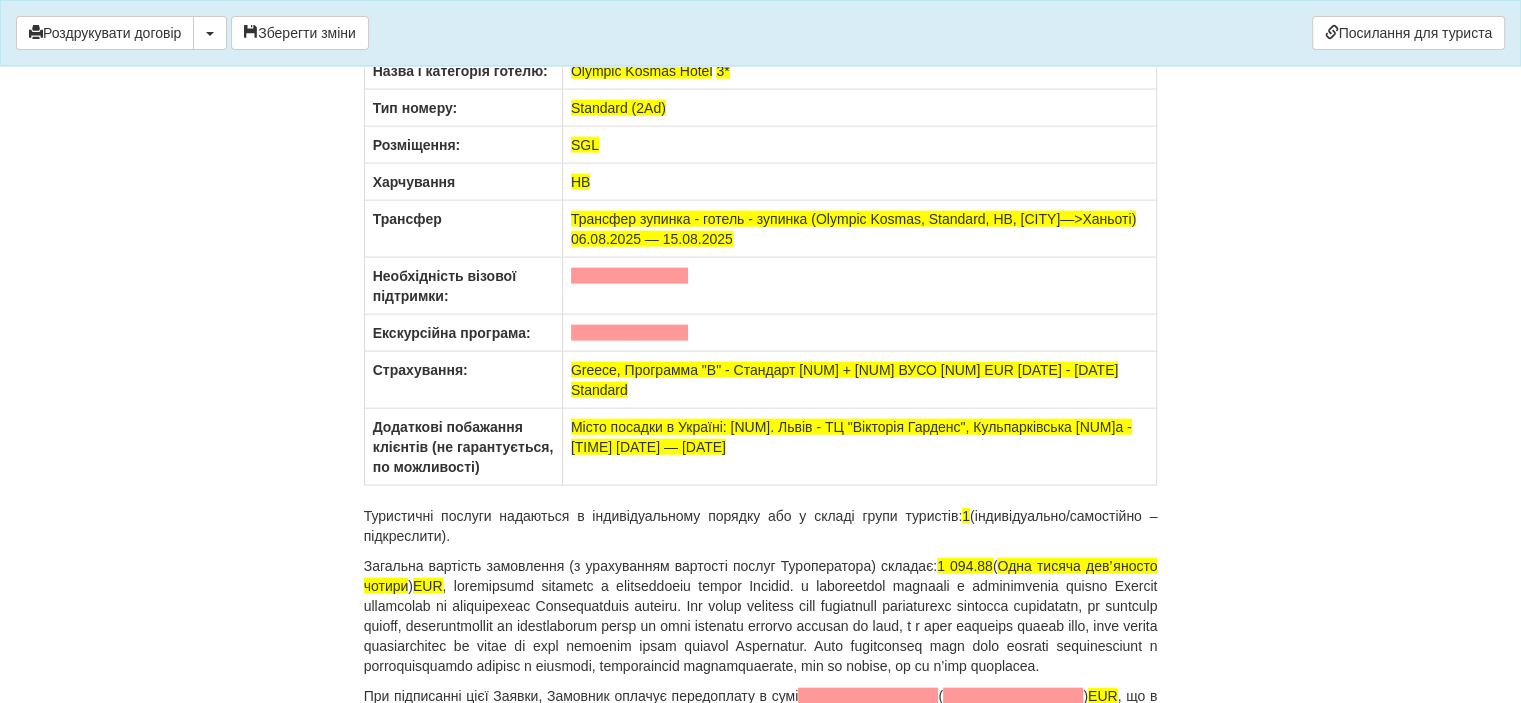 click on "HB" at bounding box center (859, 182) 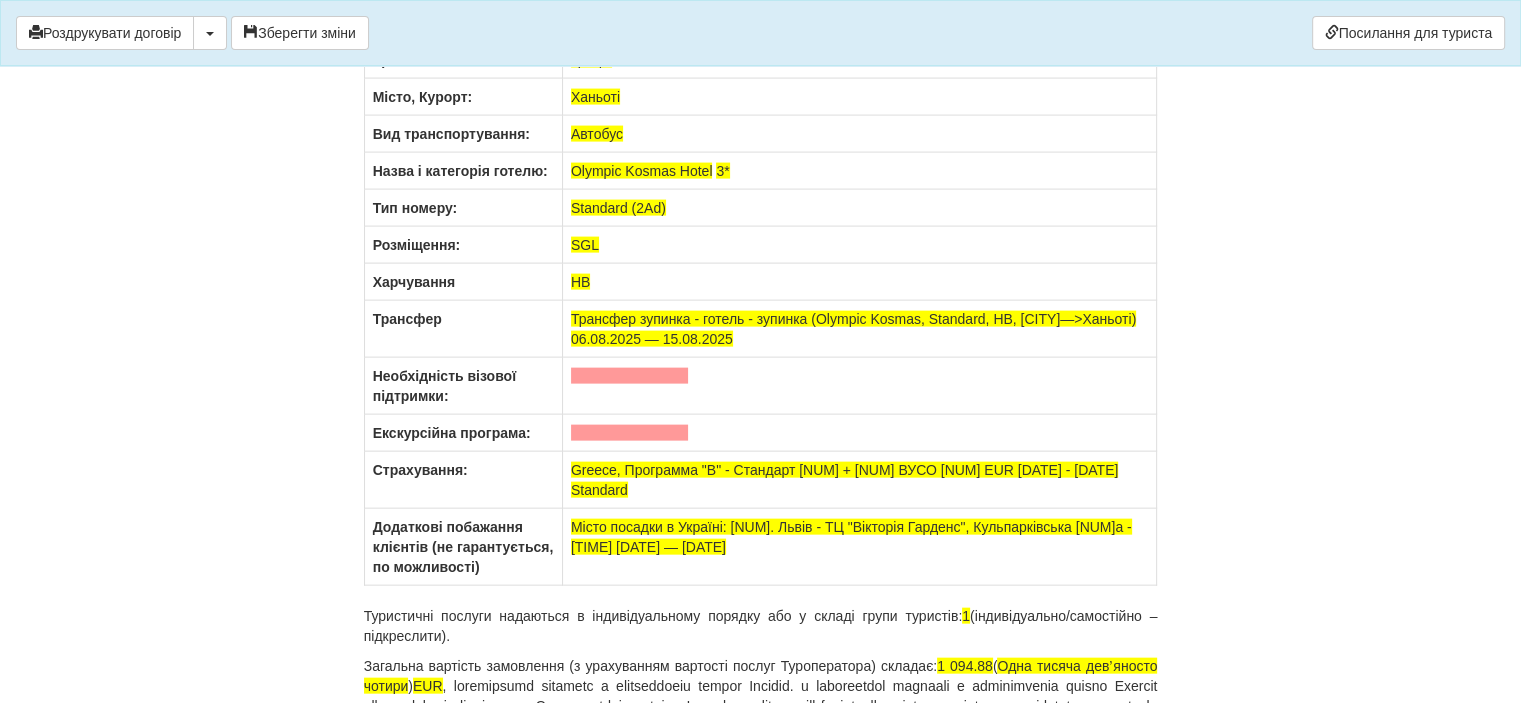 scroll, scrollTop: 11600, scrollLeft: 0, axis: vertical 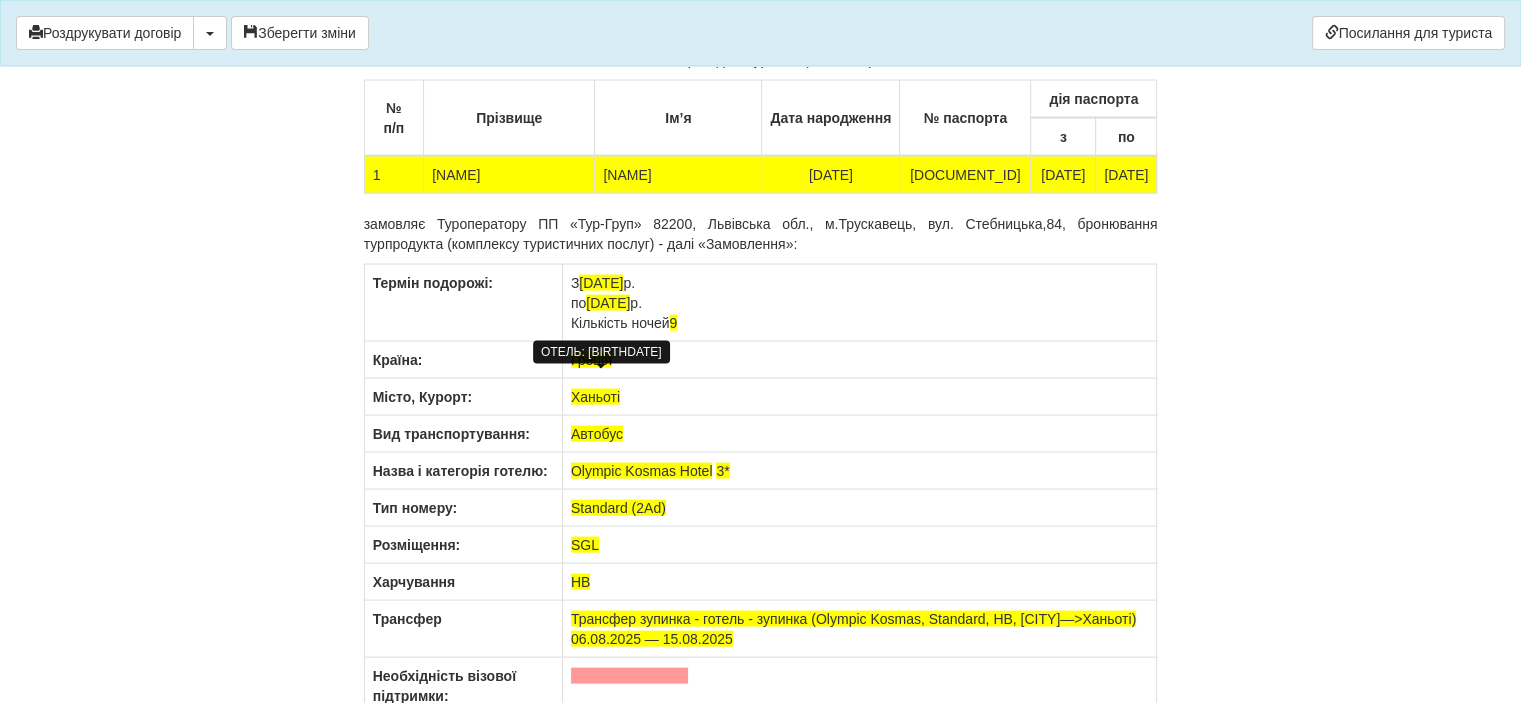 click on "[DATE]" at bounding box center (601, 283) 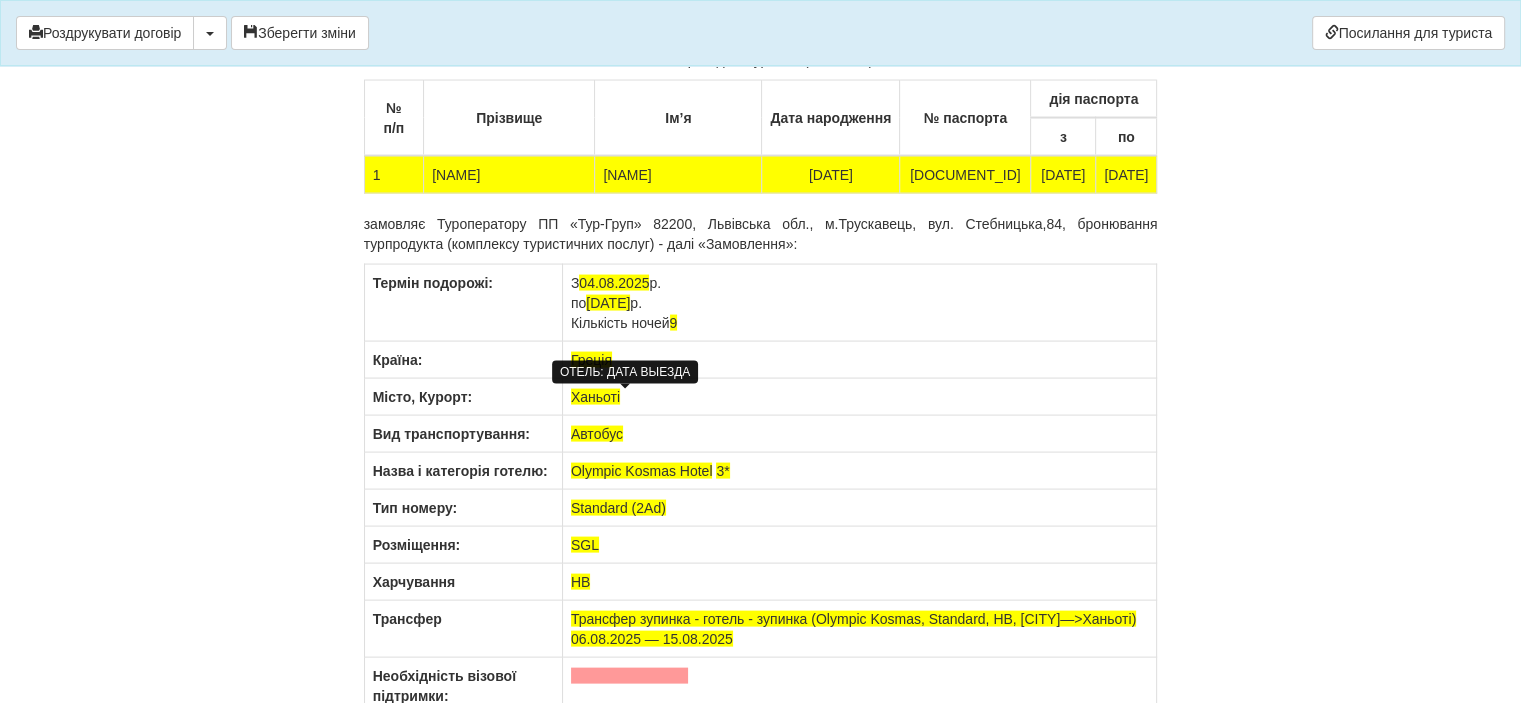click on "[DATE]" at bounding box center [608, 303] 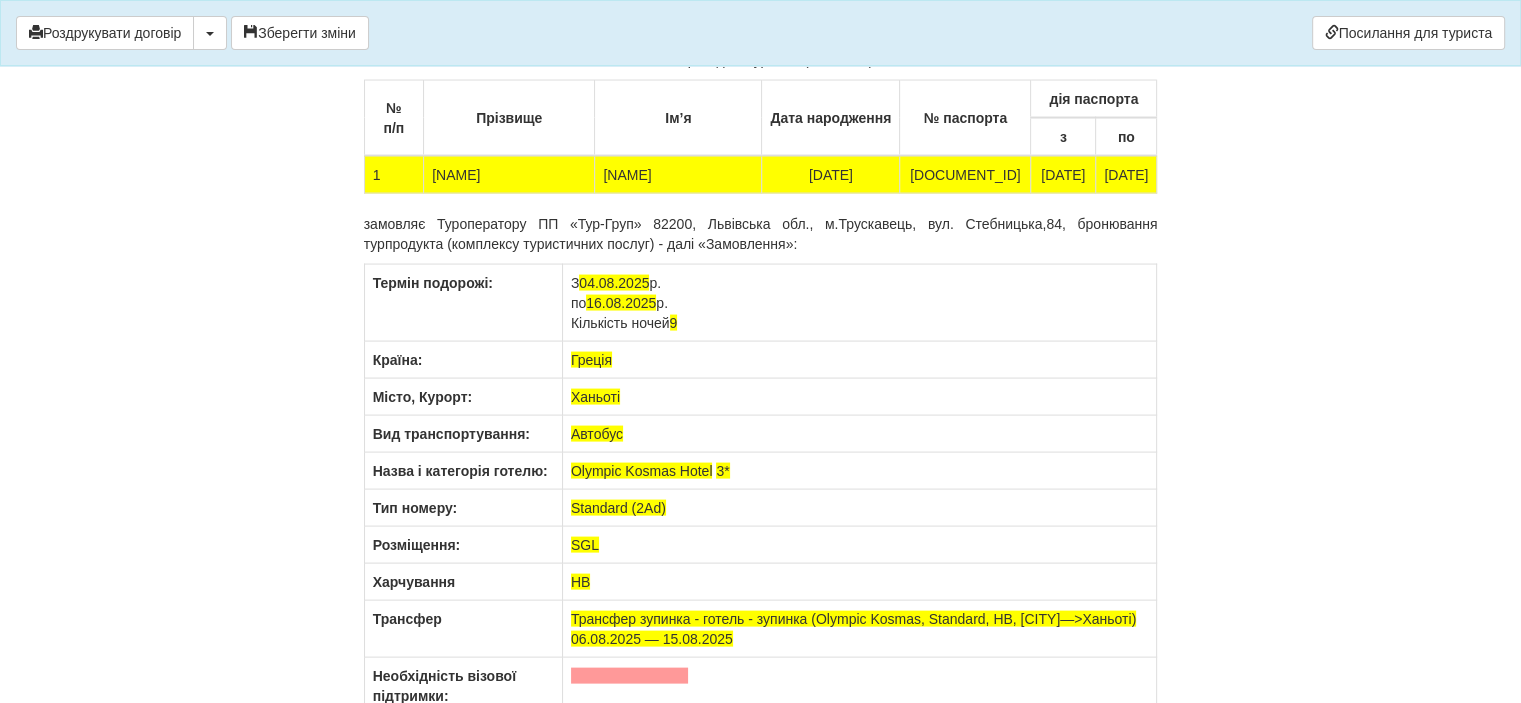 click on "З   [DATE]  р.
по  [DATE]  р.
Кількість ночей  [NUM]" at bounding box center (859, 303) 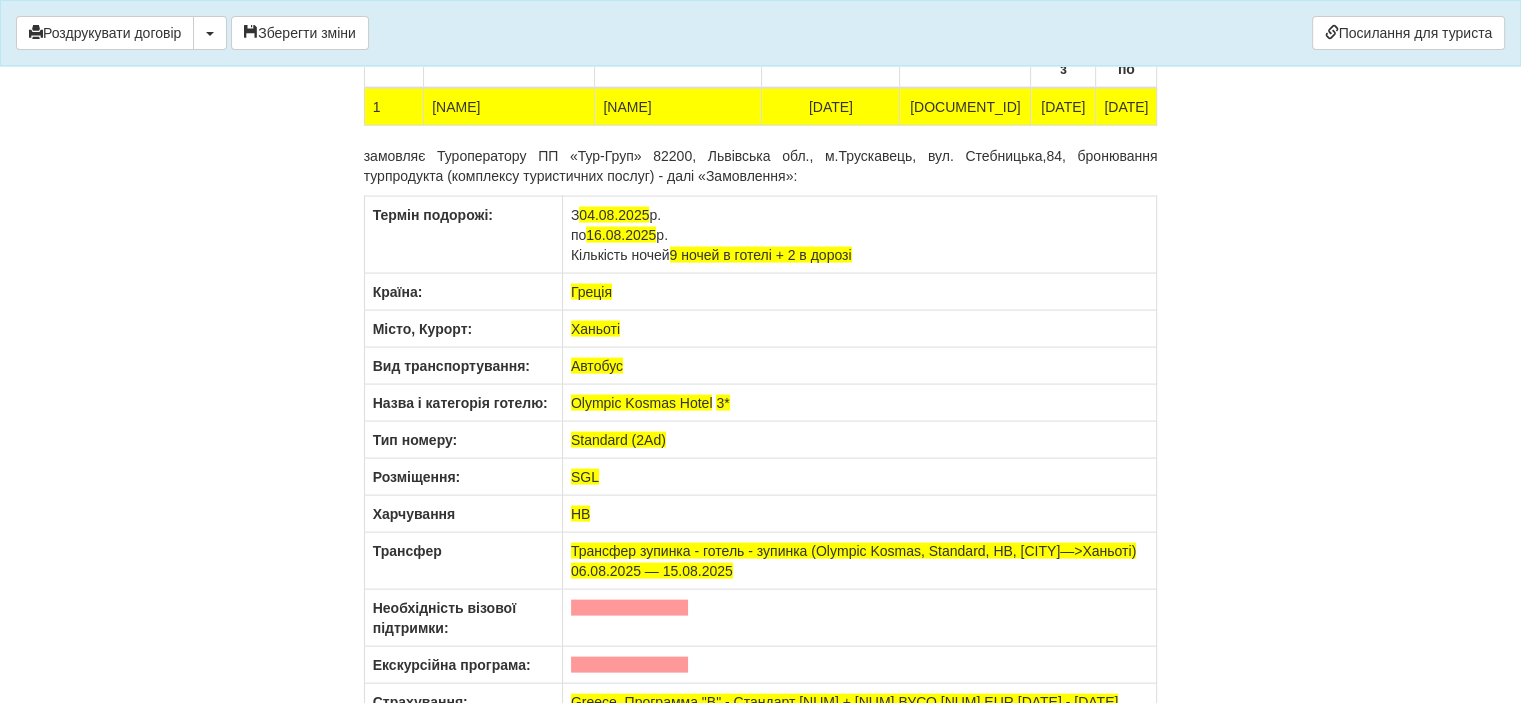 scroll, scrollTop: 11800, scrollLeft: 0, axis: vertical 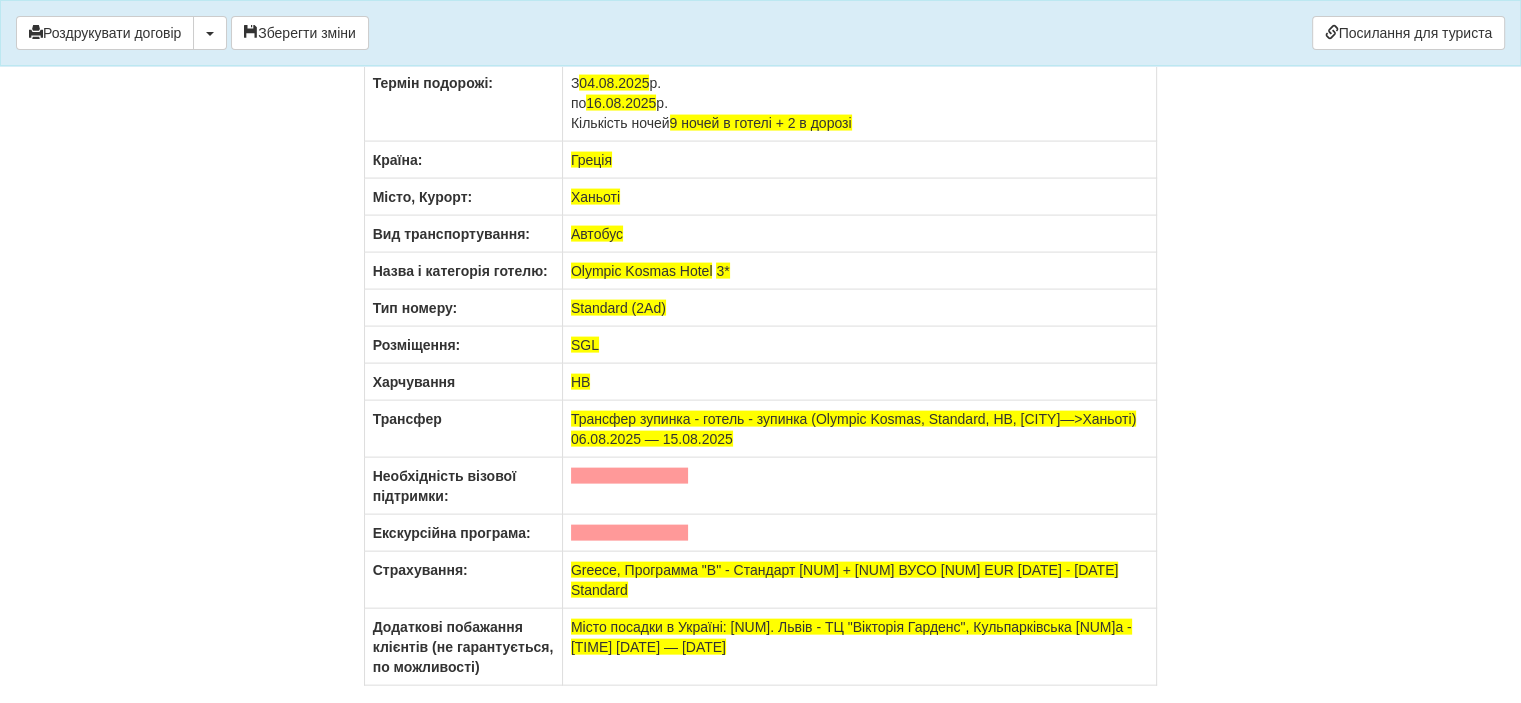 click on "HB" at bounding box center (859, 382) 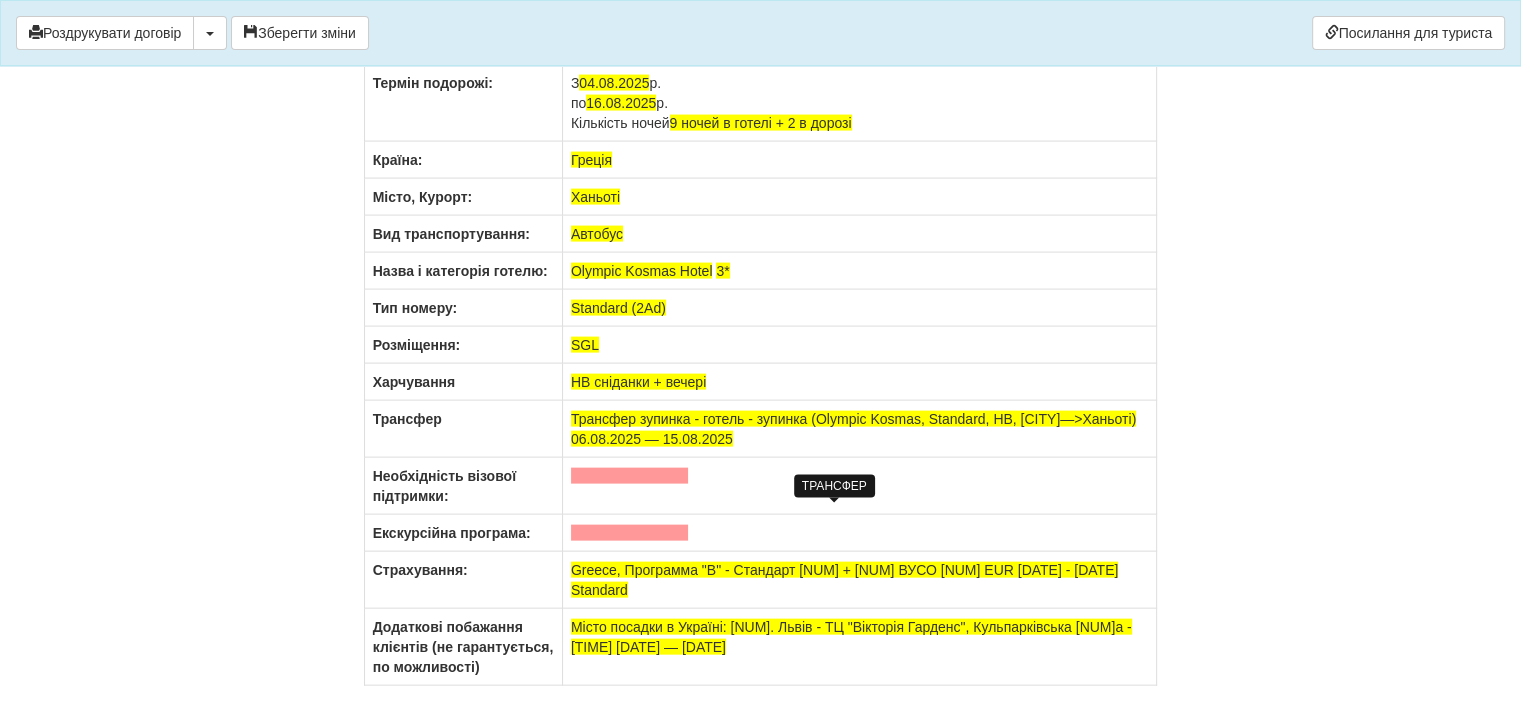 click on "Трансфер зупинка - готель - зупинка (Olympic Kosmas, Standard, HB, [CITY]—>Ханьоті)    06.08.2025 — 15.08.2025" at bounding box center (853, 429) 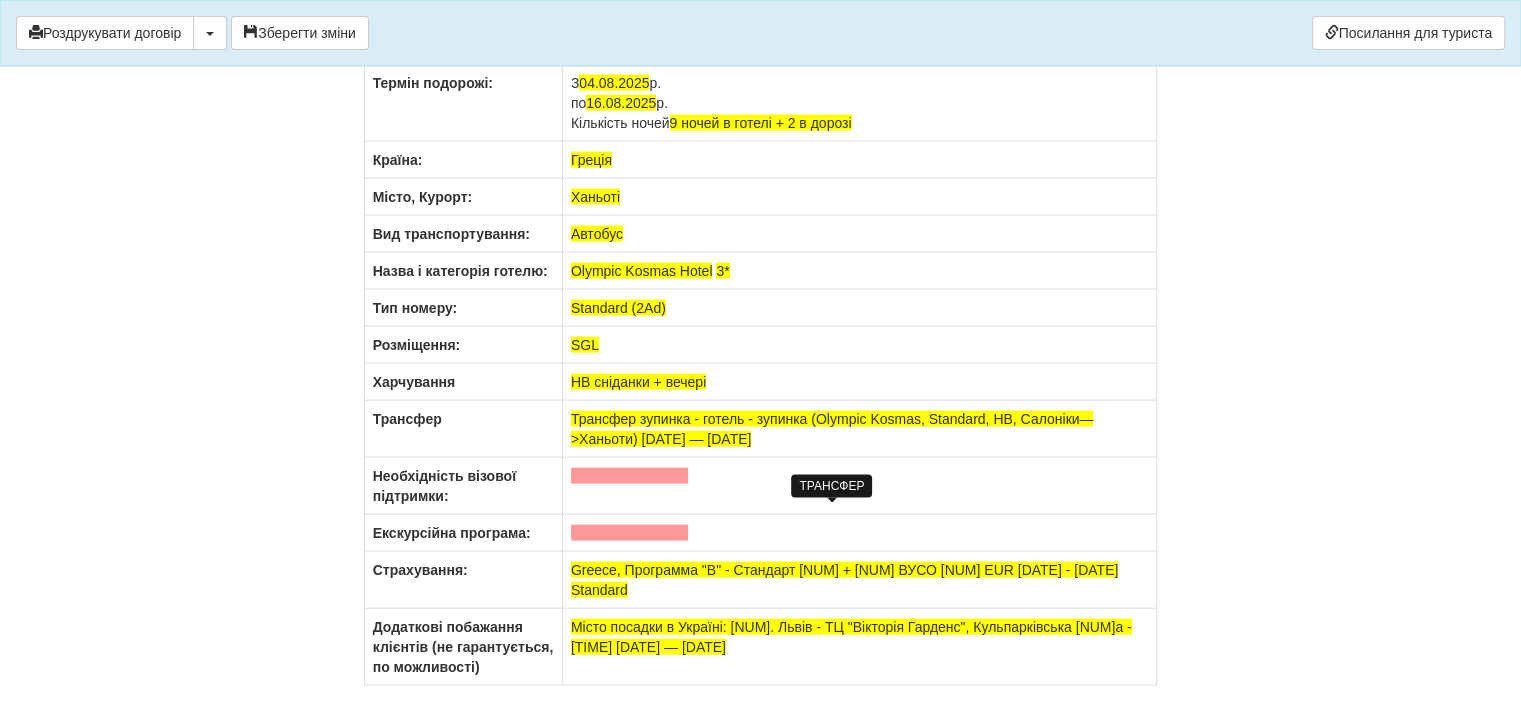 click on "Трансфер зупинка - готель - зупинка (Olympic Kosmas, Standard, HB, Салоніки—>Ханьоти) [DATE] — [DATE]" at bounding box center [832, 429] 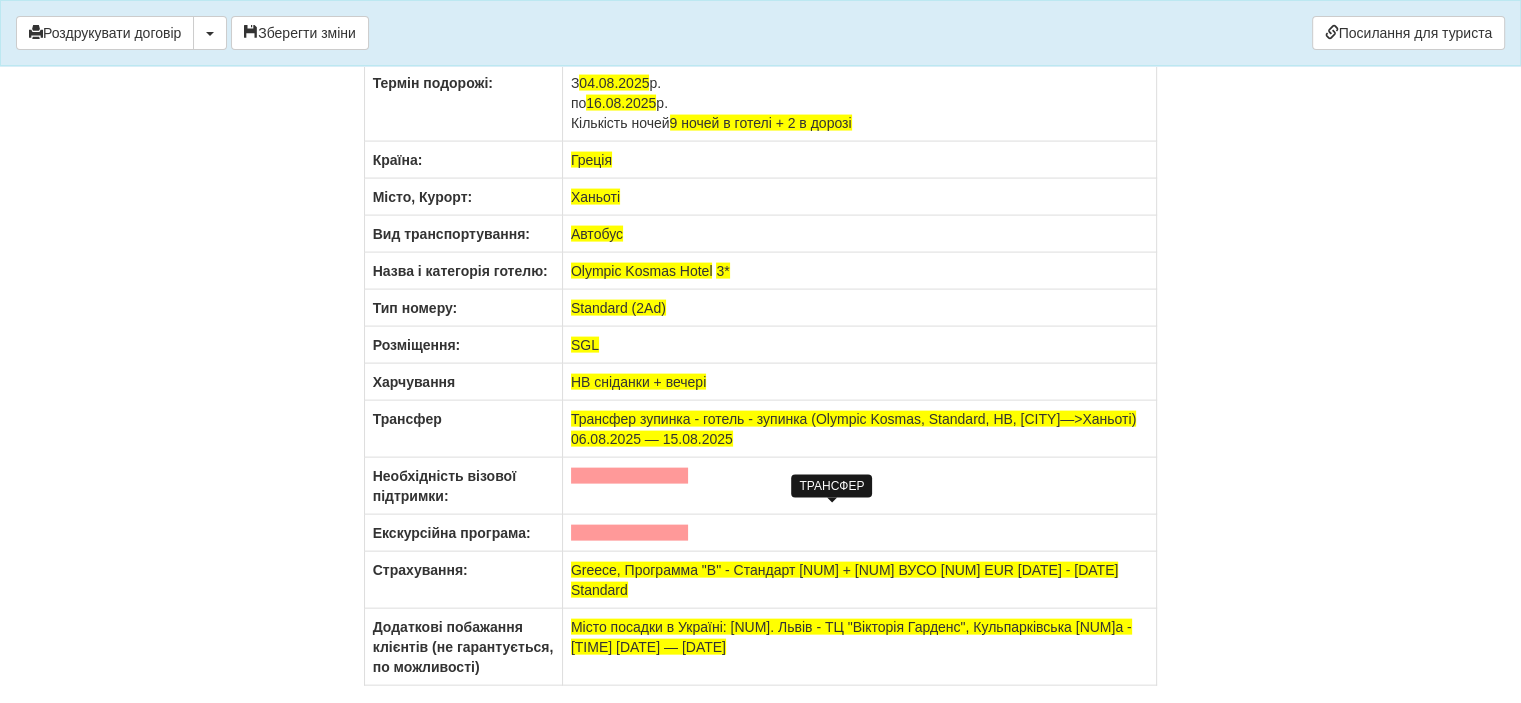 click on "Трансфер зупинка - готель - зупинка (Olympic Kosmas, Standard, HB, [CITY]—>Ханьоті)    06.08.2025 — 15.08.2025" at bounding box center [853, 429] 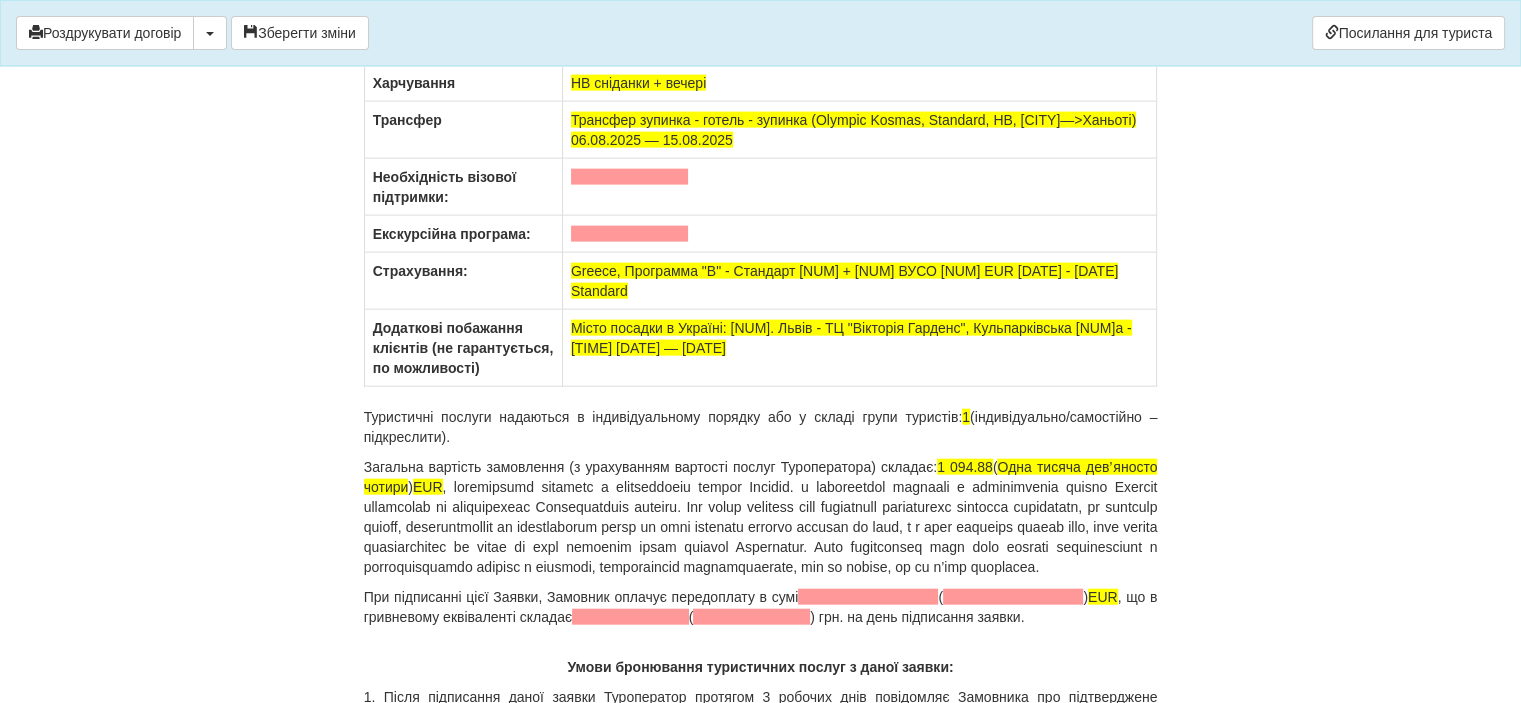 scroll, scrollTop: 12100, scrollLeft: 0, axis: vertical 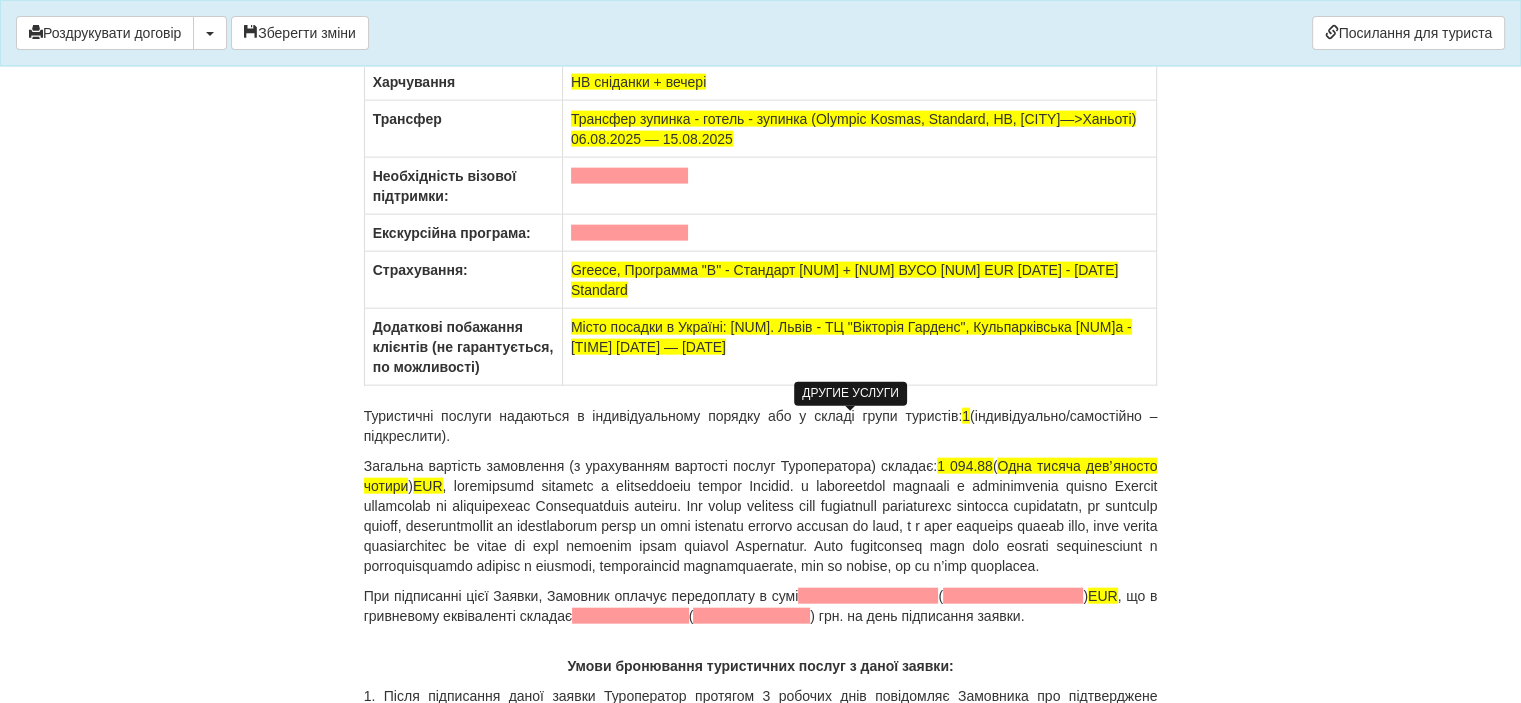 click on "Місто посадки в Україні: [NUM]. Львів - ТЦ "Вікторія Гарденс", Кульпарківська [NUM]а - [TIME]    [DATE] — [DATE]" at bounding box center (851, 337) 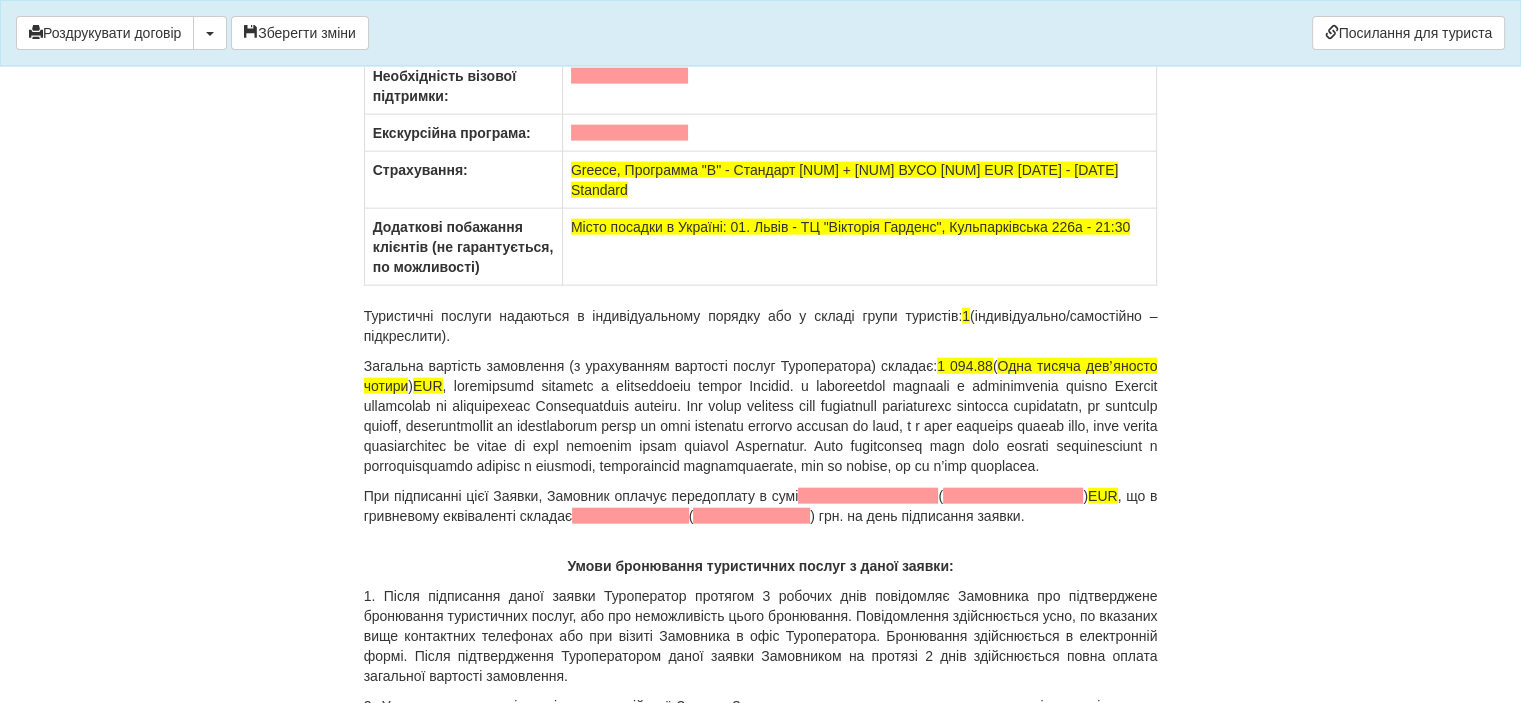 scroll, scrollTop: 12400, scrollLeft: 0, axis: vertical 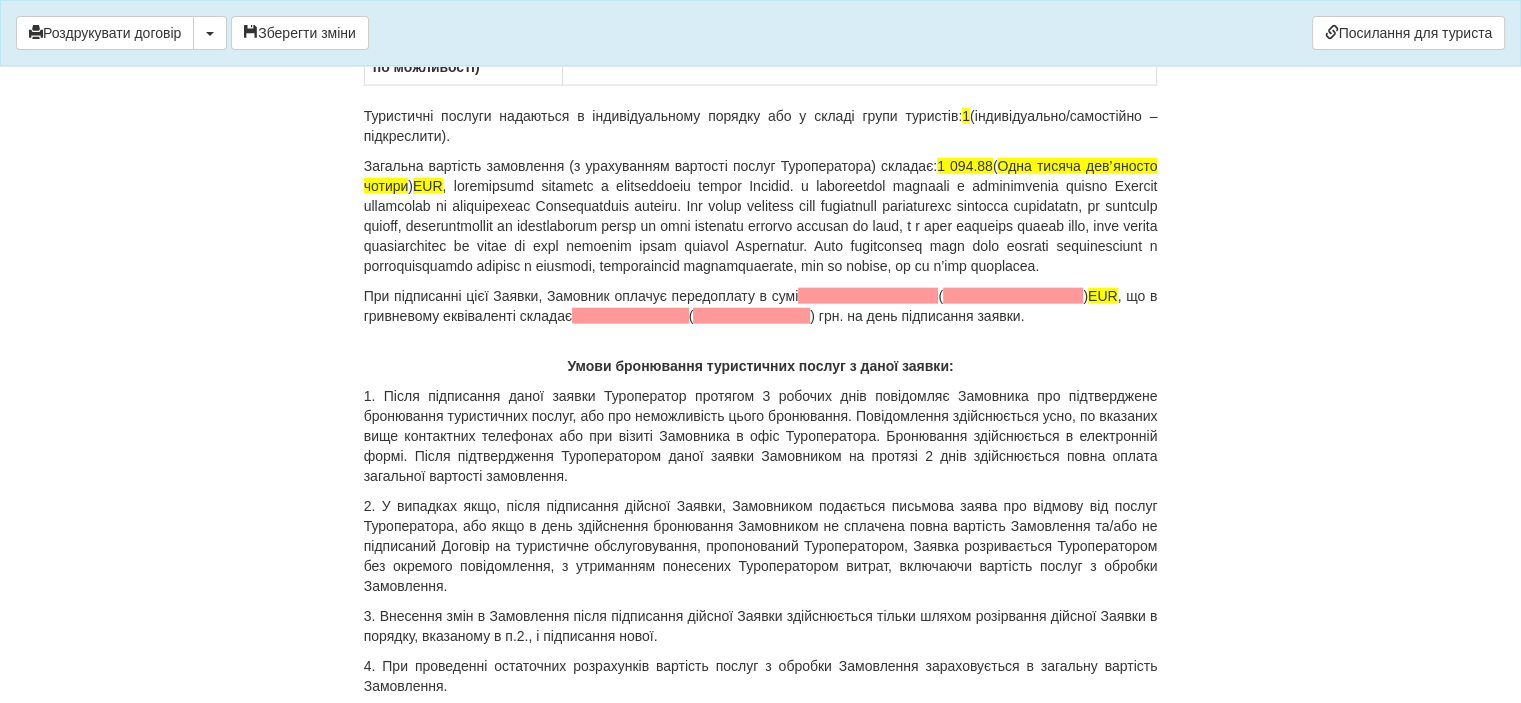click on "Загальна вартість замовлення (з урахуванням вартості послуг Туроператора) складає: 1 094.88 ( Одна тисяча девʼяносто чотири ) EUR" at bounding box center [761, 216] 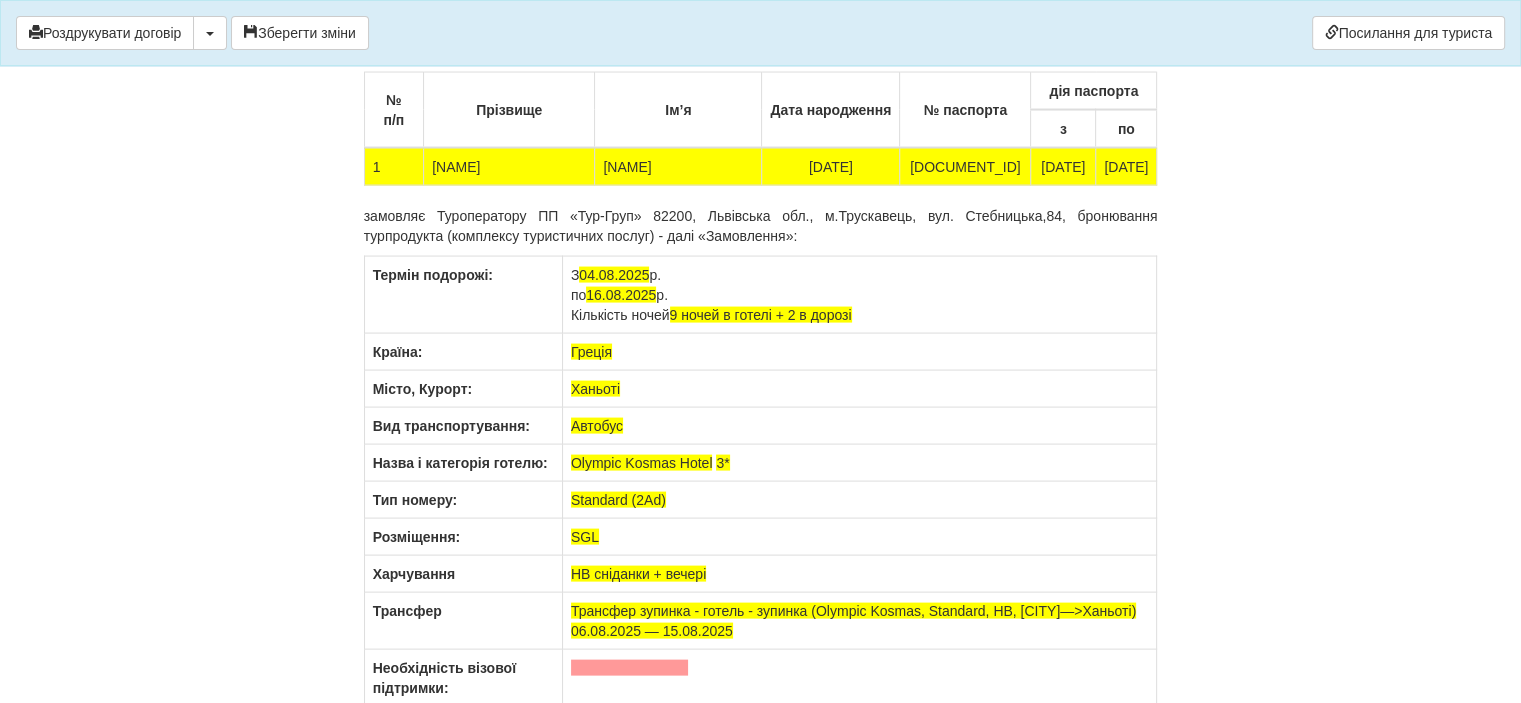 scroll, scrollTop: 11600, scrollLeft: 0, axis: vertical 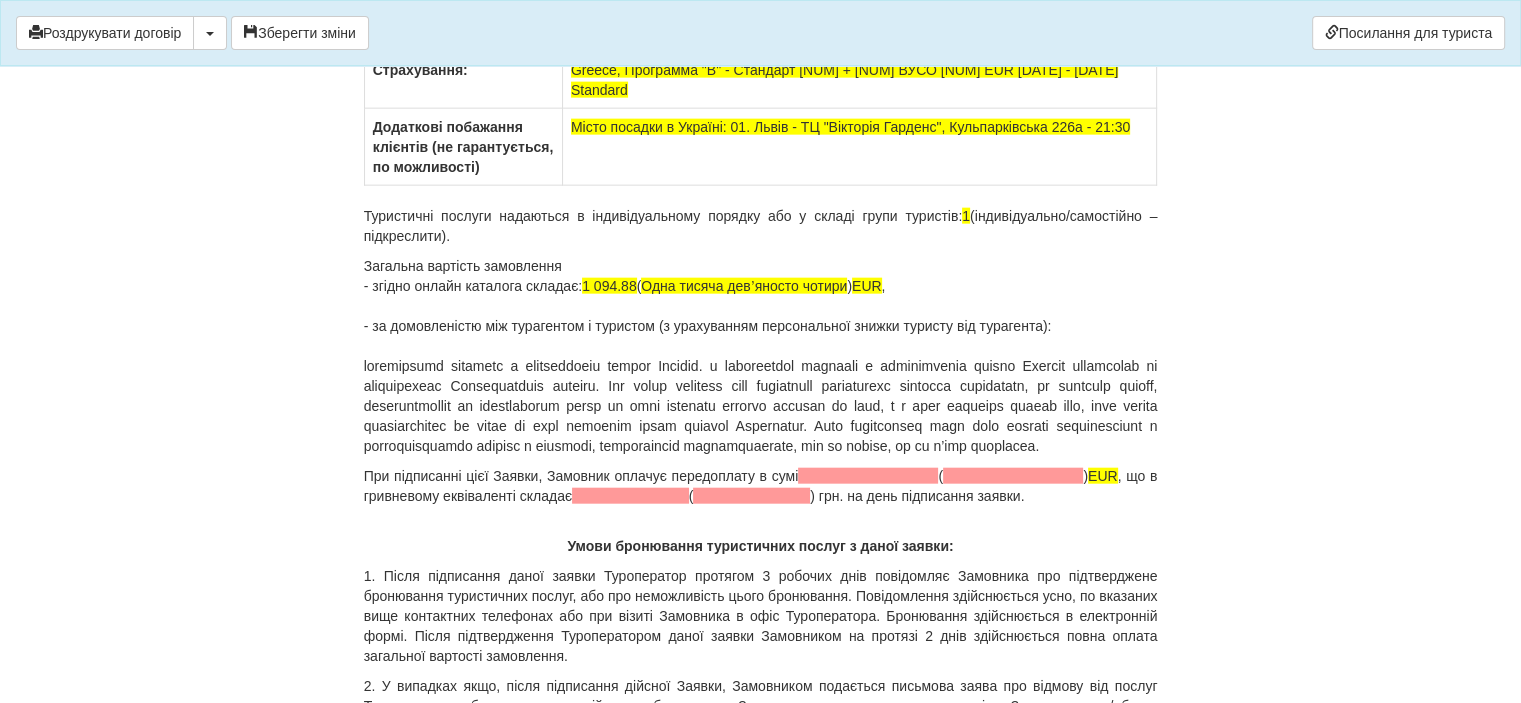click on "Загальна вартість замовлення  - згідно онлайн каталога складає:  1 094.88  ( Одна тисяча девʼяносто чотири )  EUR ,  - за домовленістю між турагентом і туристом (з урахуванням персональної знижки туристу від турагента):" at bounding box center [761, 356] 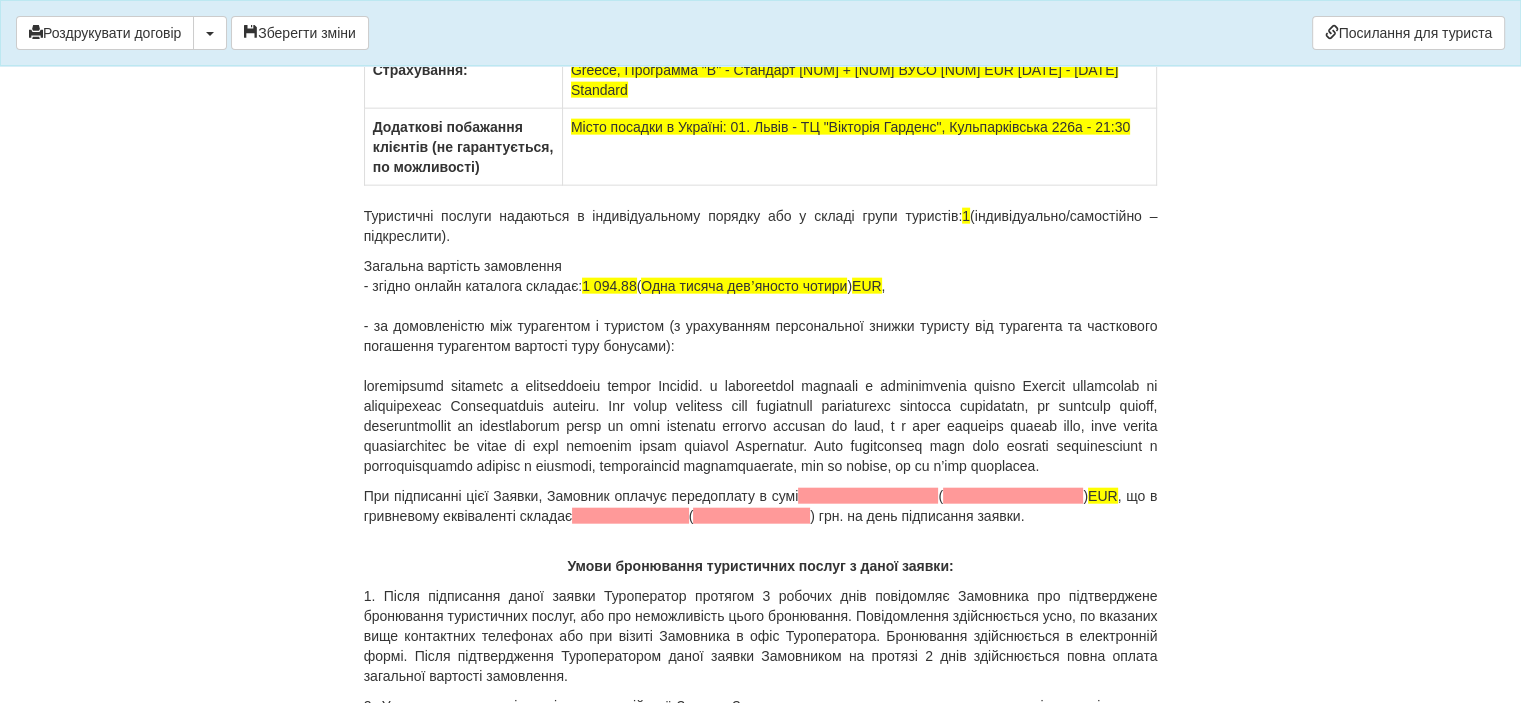click on "Загальна вартість замовлення  - згідно онлайн каталога складає:  [NUM]  ( Одна тисяча девʼяносто чотири )  EUR ,  - за домовленістю між турагентом і туристом (з урахуванням персональної знижки туристу від турагента та часткового погашення турагентом вартості туру бонусами):" at bounding box center [761, 366] 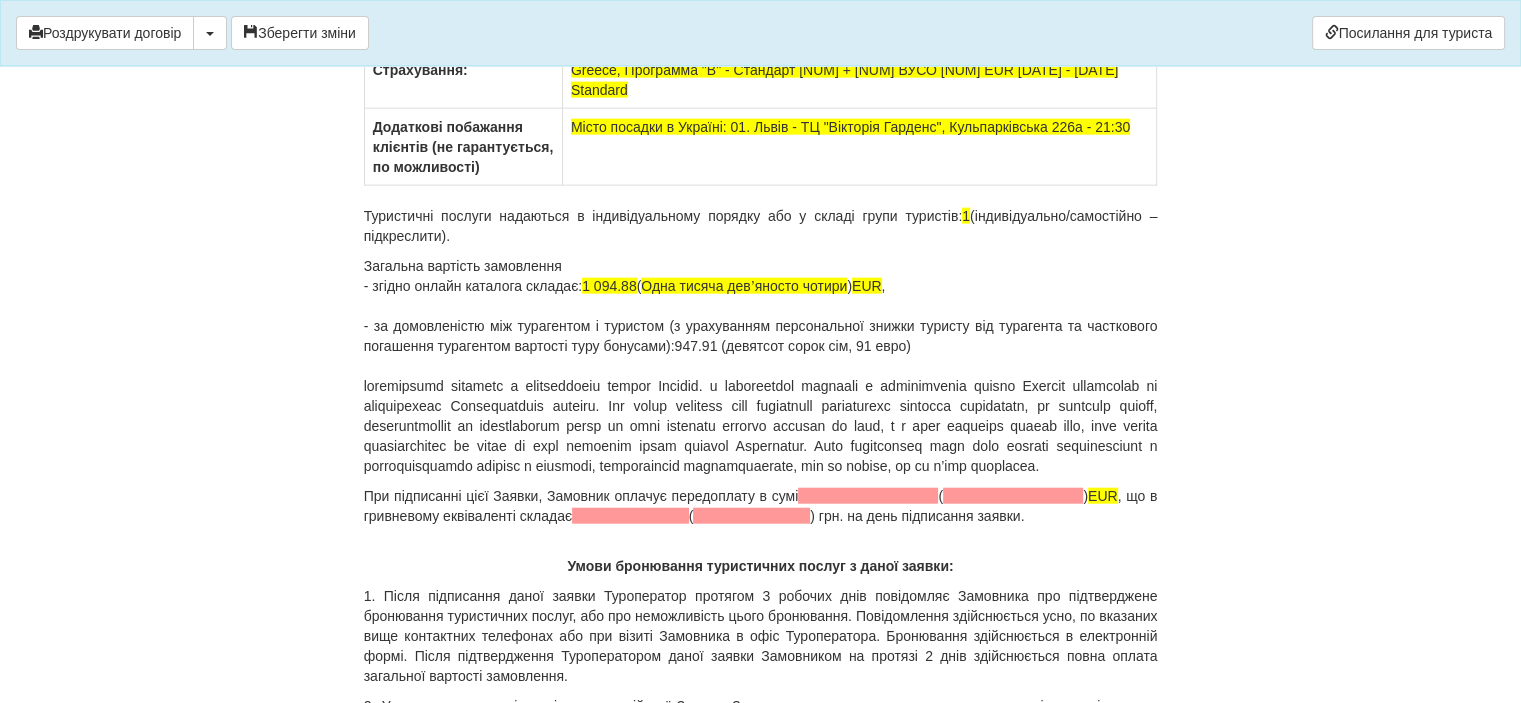 click on "Загальна вартість замовлення  - згідно онлайн каталога складає:  [NUM]  ( Одна тисяча девʼяносто чотири )  EUR ,  - за домовленістю між турагентом і туристом (з урахуванням персональної знижки туристу від турагента та часткового погашення турагентом вартості туру бонусами):   [NUM] (девятсот сорок сім, 91 евро)" at bounding box center (761, 366) 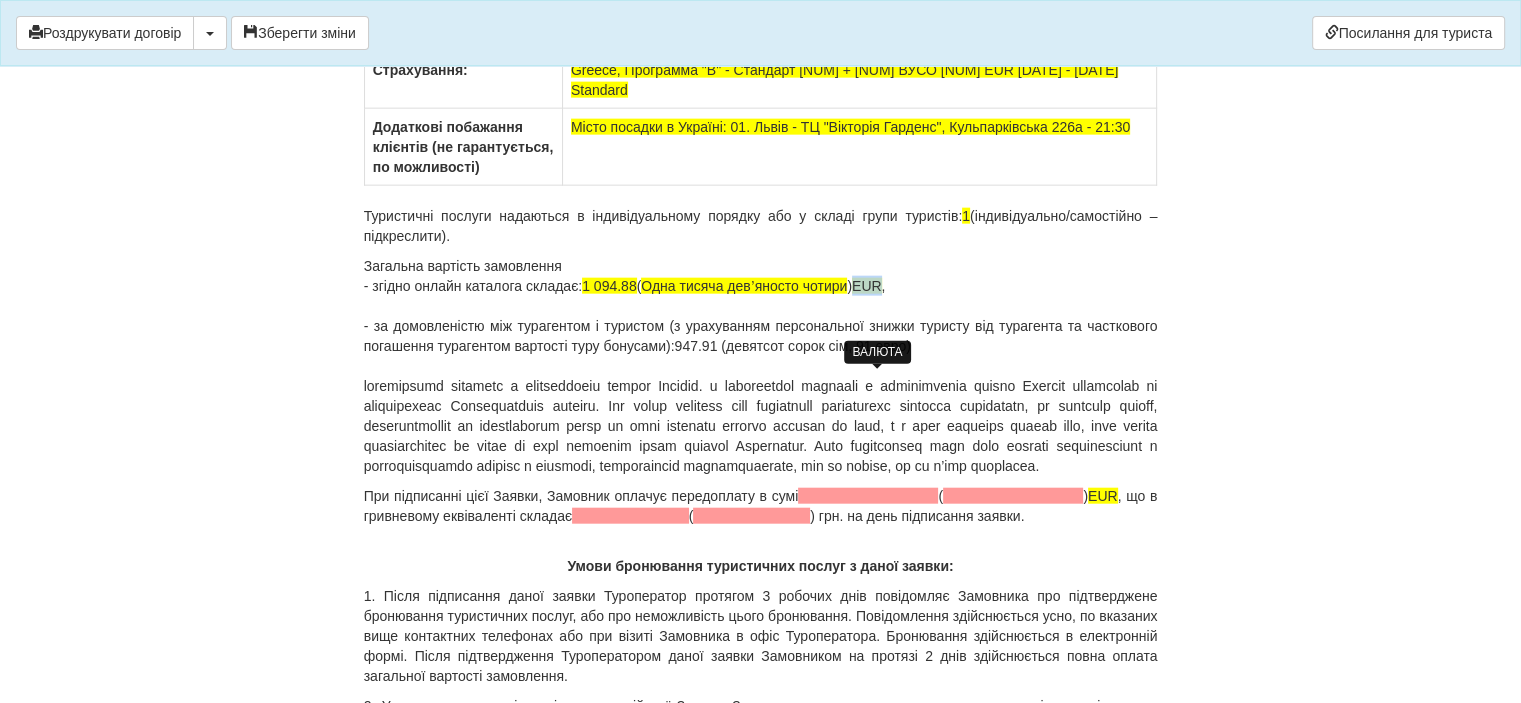 drag, startPoint x: 866, startPoint y: 374, endPoint x: 889, endPoint y: 377, distance: 23.194826 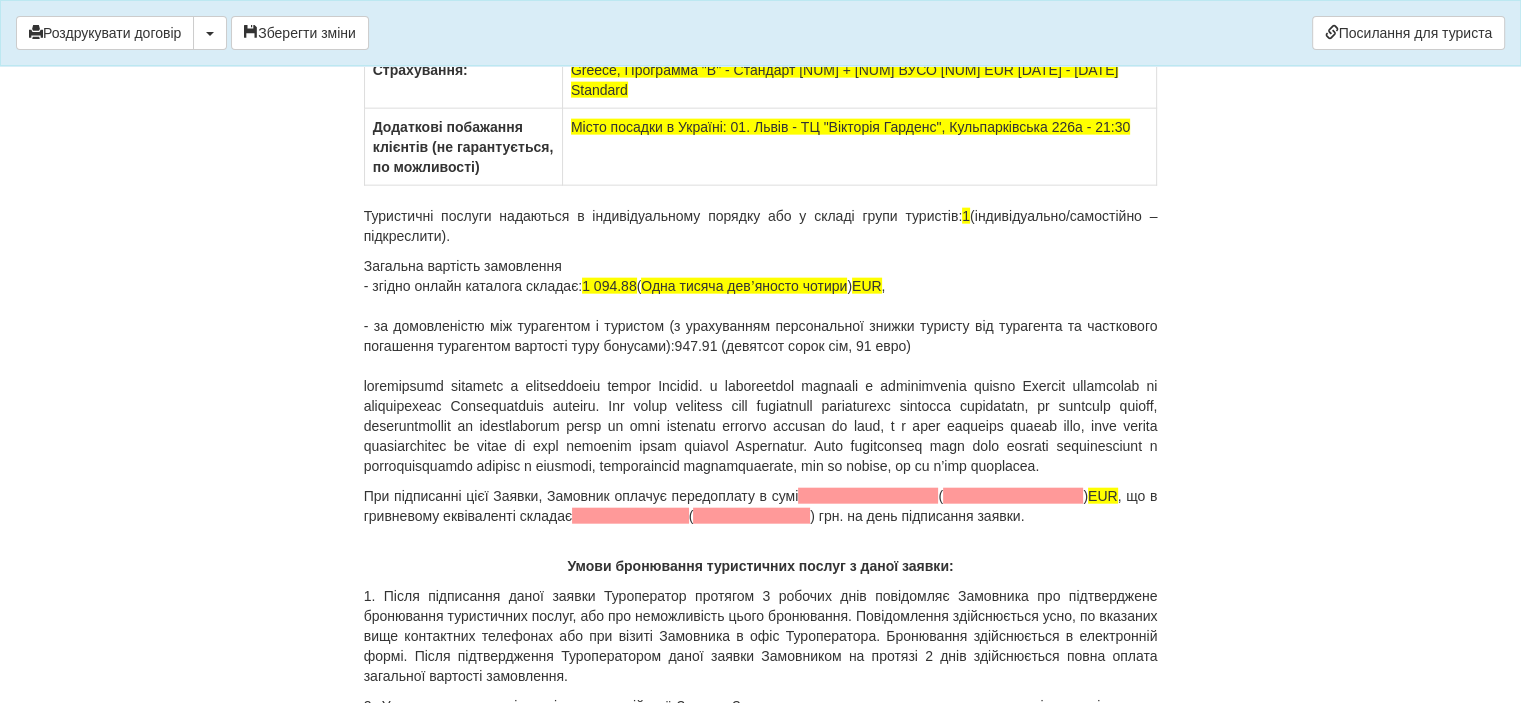click on "Загальна вартість замовлення  - згідно онлайн каталога складає:  [NUM]  ( Одна тисяча девʼяносто чотири )  EUR ,  - за домовленістю між турагентом і туристом (з урахуванням персональної знижки туристу від турагента та часткового погашення турагентом вартості туру бонусами):   [NUM] (девятсот сорок сім, 91 евро)" at bounding box center (761, 366) 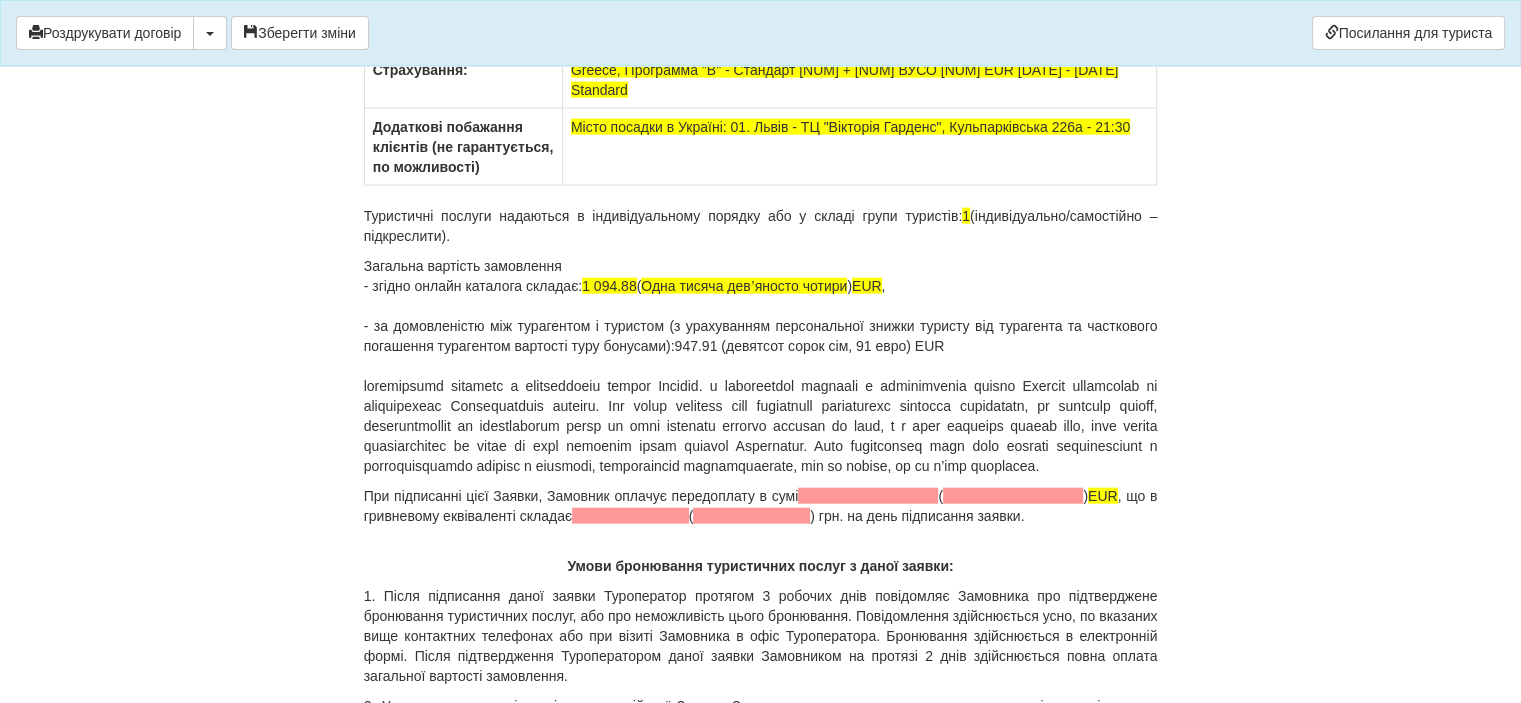 click on "Загальна вартість замовлення - згідно онлайн каталога складає: 1 094.88 ( Одна тисяча девʼяносто чотири ) EUR , - за домовленістю між турагентом і туристом (з урахуванням персональної знижки туристу від турагента та часткового погашення турагентом вартості туру бонусами): 947.91 (девятсот сорок сім, 91 евро) EUR" at bounding box center (761, 366) 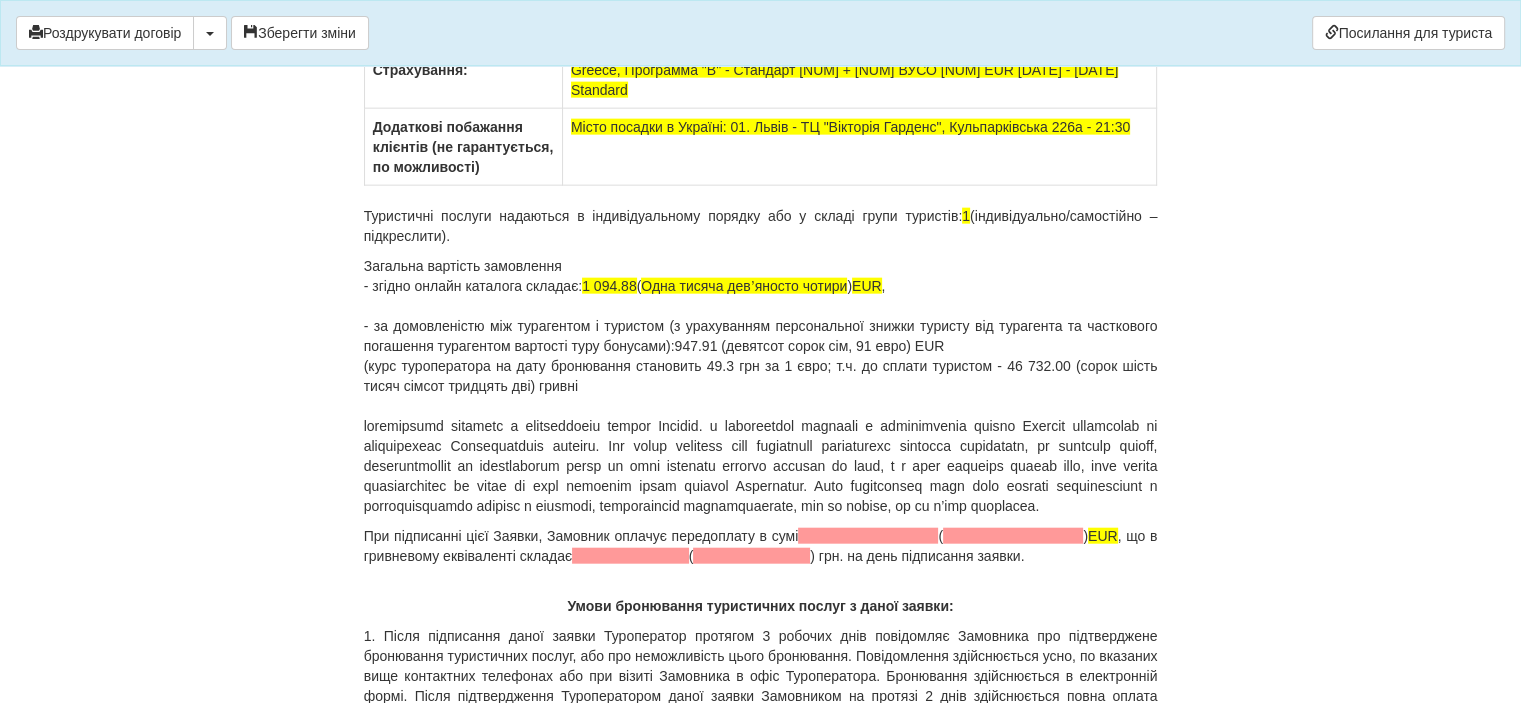 click on "Загальна вартість замовлення  - згідно онлайн каталога складає:  1 094.88  ( Одна тисяча девʼяносто чотири )  EUR ,  - за домовленістю між турагентом і туристом (з урахуванням персональної знижки туристу від турагента та часткового погашення турагентом вартості туру бонусами):    947.91 (девятсот сорок сім, 91 евро)     EUR  (курс туроператора на дату бронювання становить 49.3 грн за 1 євро; т.ч. до сплати туристом - 46 732.00 (сорок шість тисяч сімсот тридцять дві) гривні" at bounding box center (761, 386) 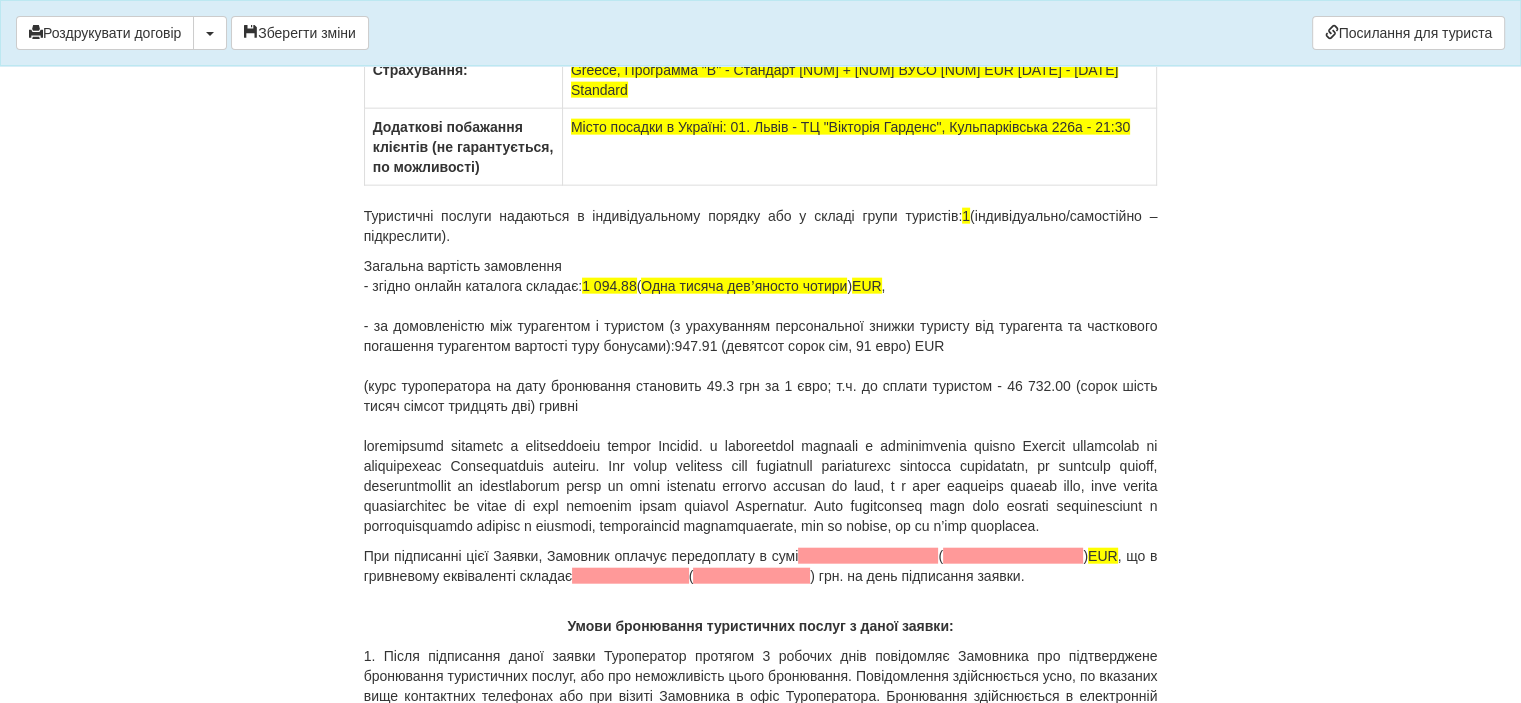 drag, startPoint x: 602, startPoint y: 432, endPoint x: 616, endPoint y: 446, distance: 19.79899 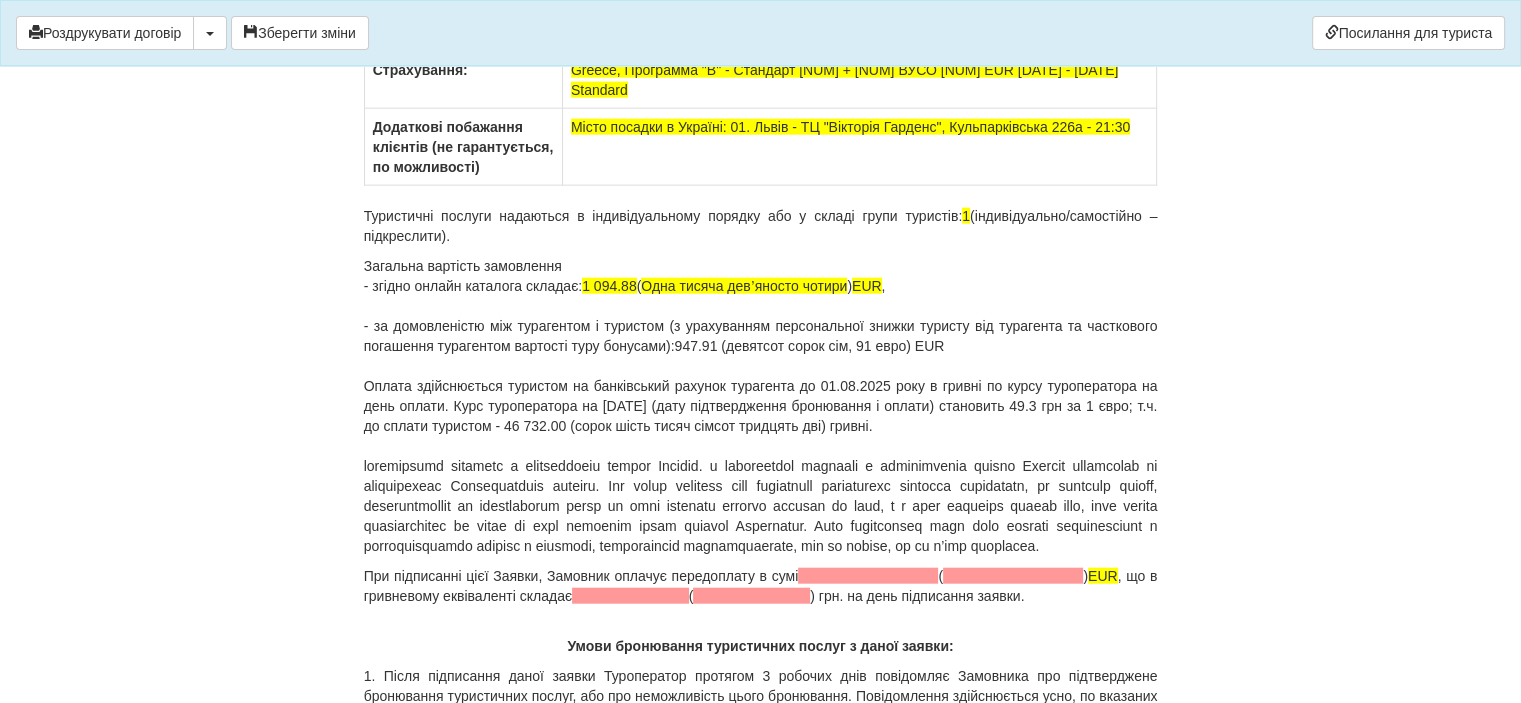 click on "Загальна вартість замовлення - згідно онлайн каталога складає: 1 094.88 ( Одна тисяча девʼяносто чотири ) EUR , - за домовленістю між турагентом і туристом (з урахуванням персональної знижки туристу від турагента та часткового погашення турагентом вартості туру бонусами): 947.91 (девятсот сорок сім, 91 евро) EUR" at bounding box center (761, 406) 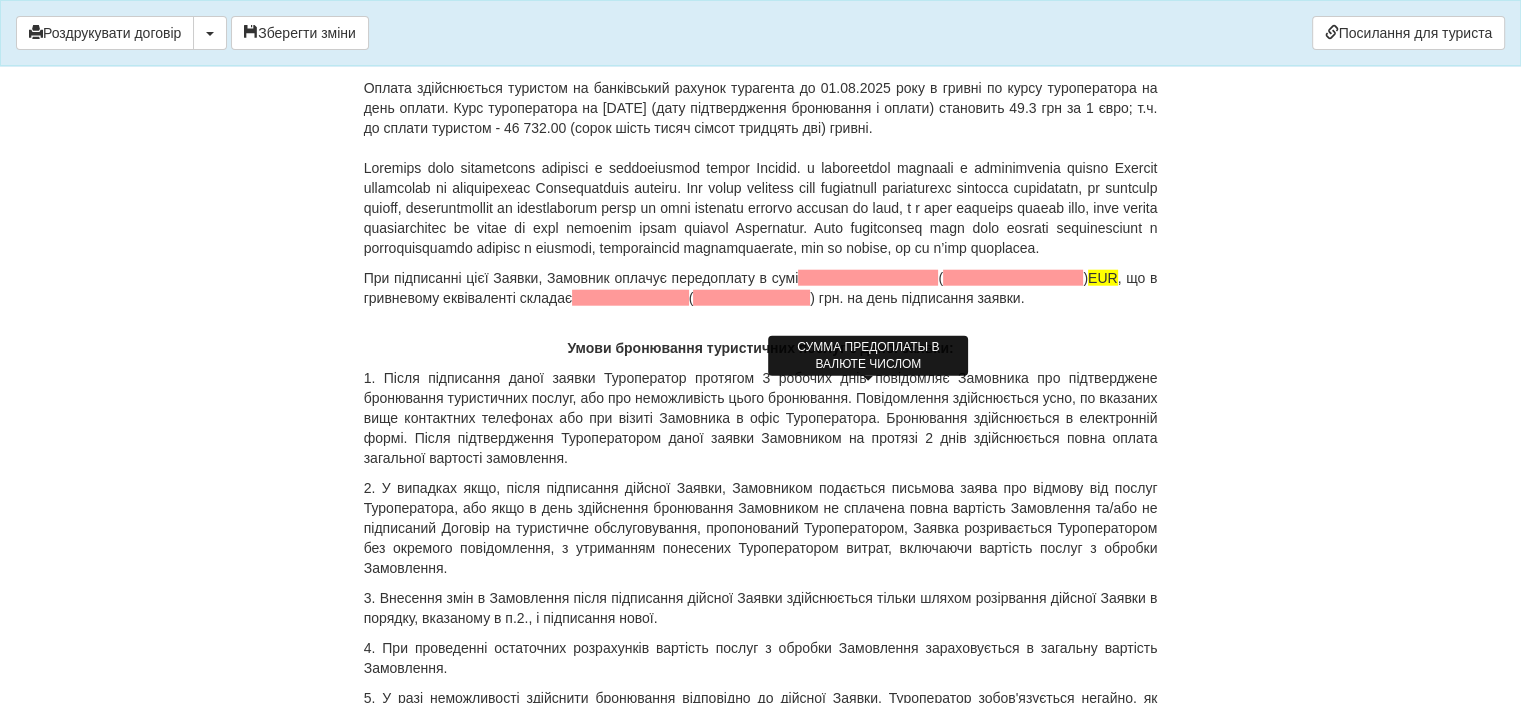 scroll, scrollTop: 12600, scrollLeft: 0, axis: vertical 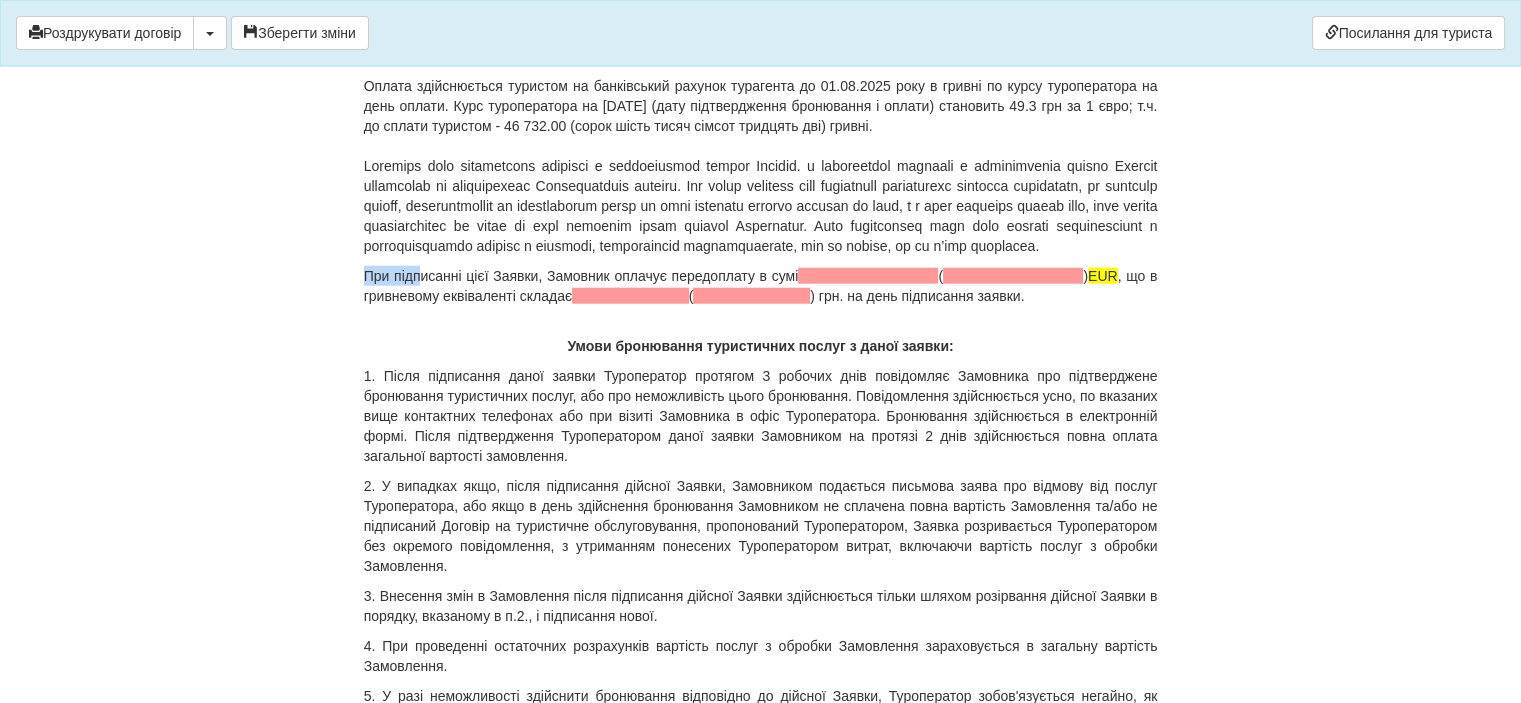 drag, startPoint x: 366, startPoint y: 386, endPoint x: 416, endPoint y: 399, distance: 51.662365 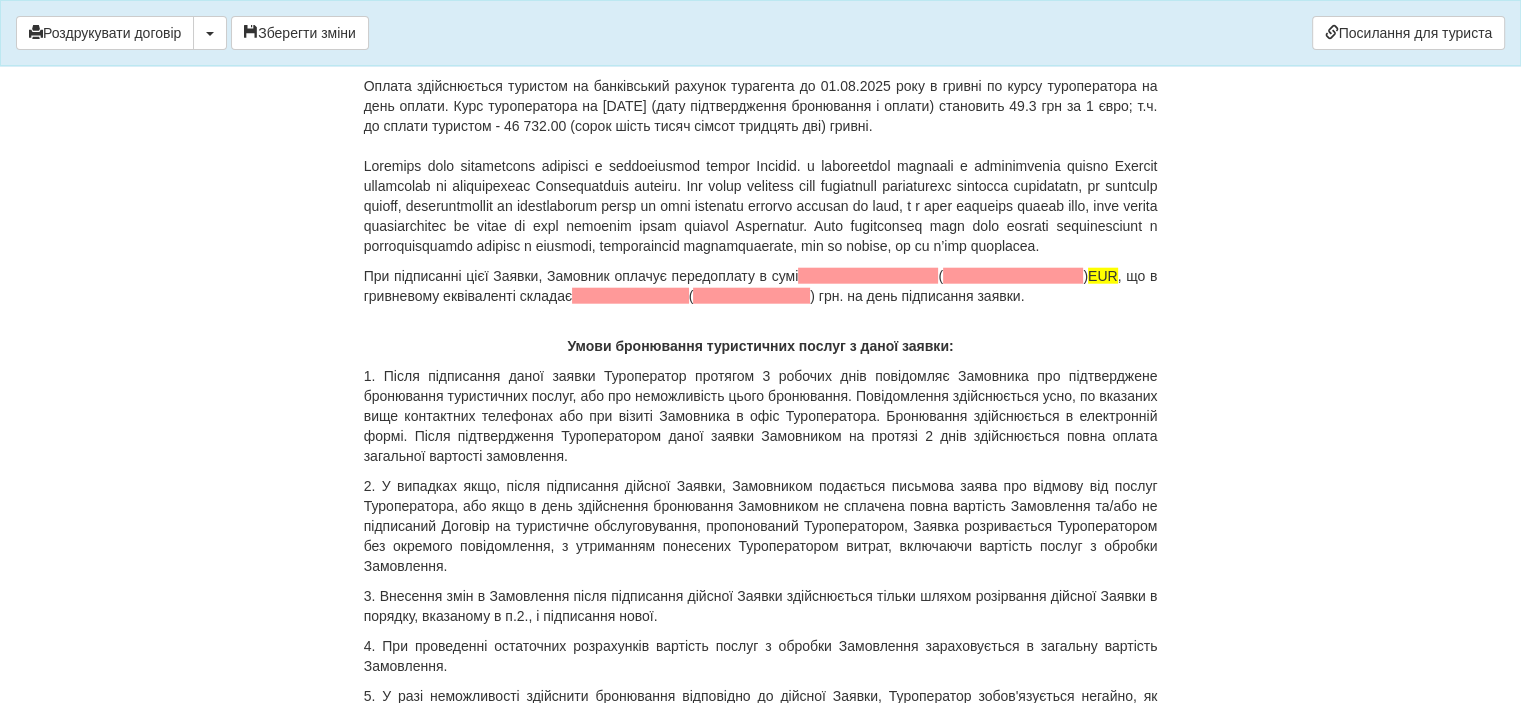 click on "При підписанні цієї Заявки, Замовник оплачує передоплату в сумі                                  (                                )  EUR , що в гривневому еквіваленті складає                                  (                                ) грн. на день підписання заявки." at bounding box center [761, 286] 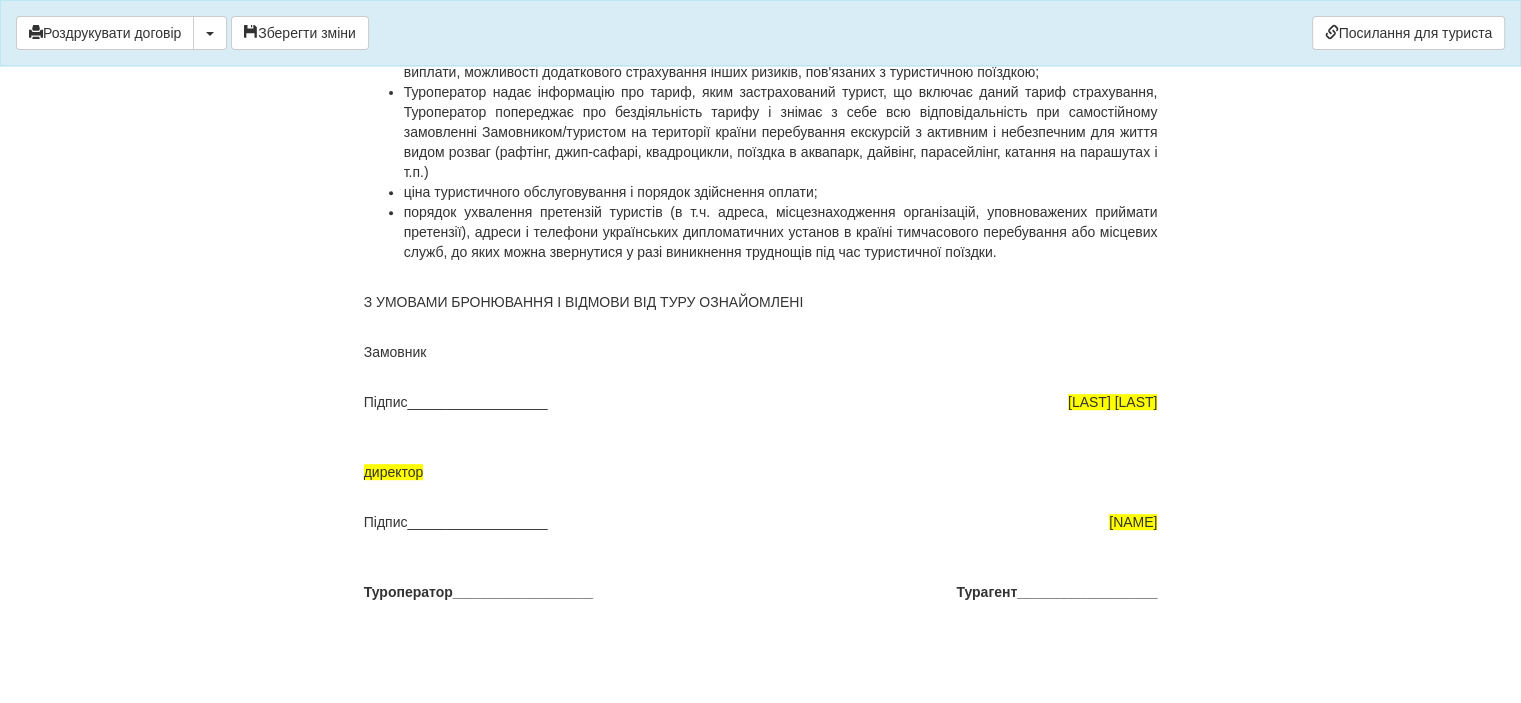scroll, scrollTop: 16238, scrollLeft: 0, axis: vertical 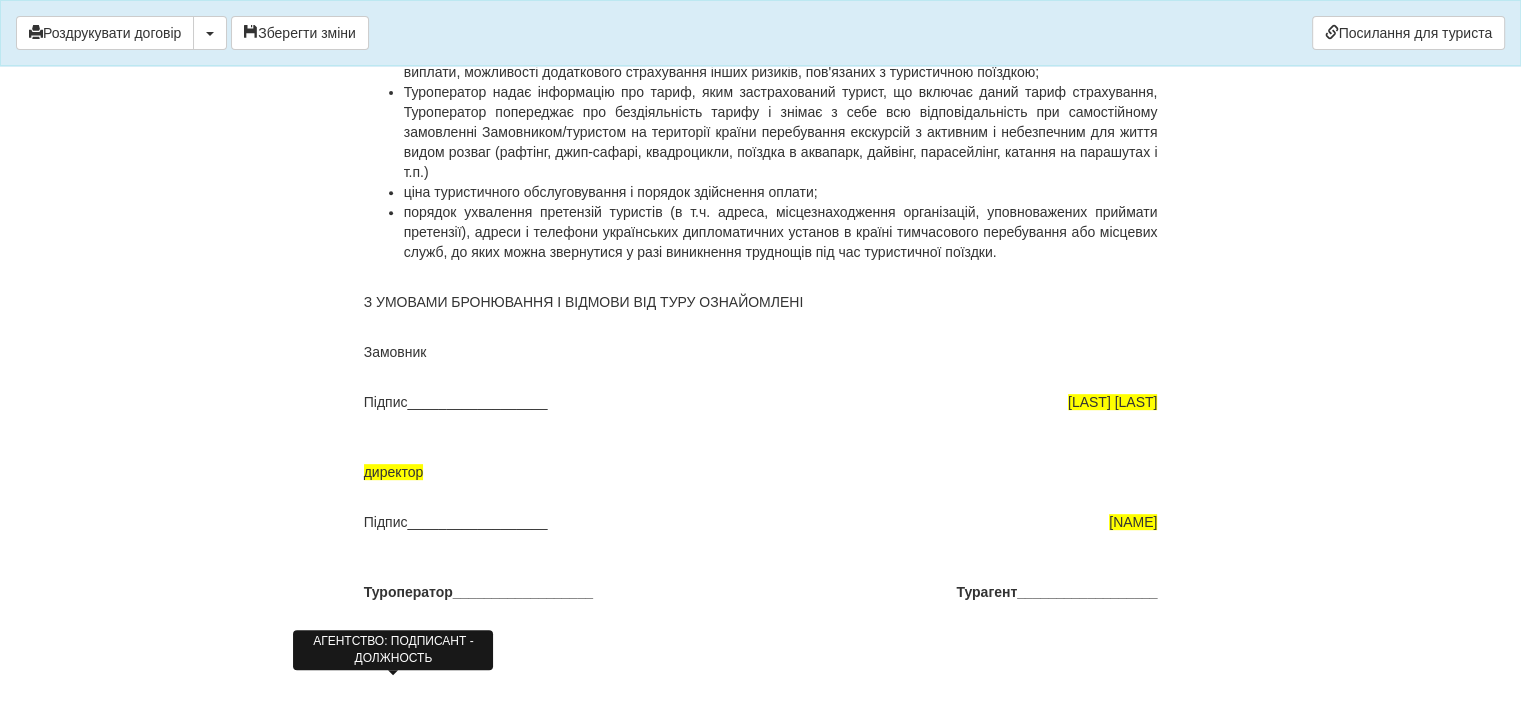 click on "директор" at bounding box center [394, 472] 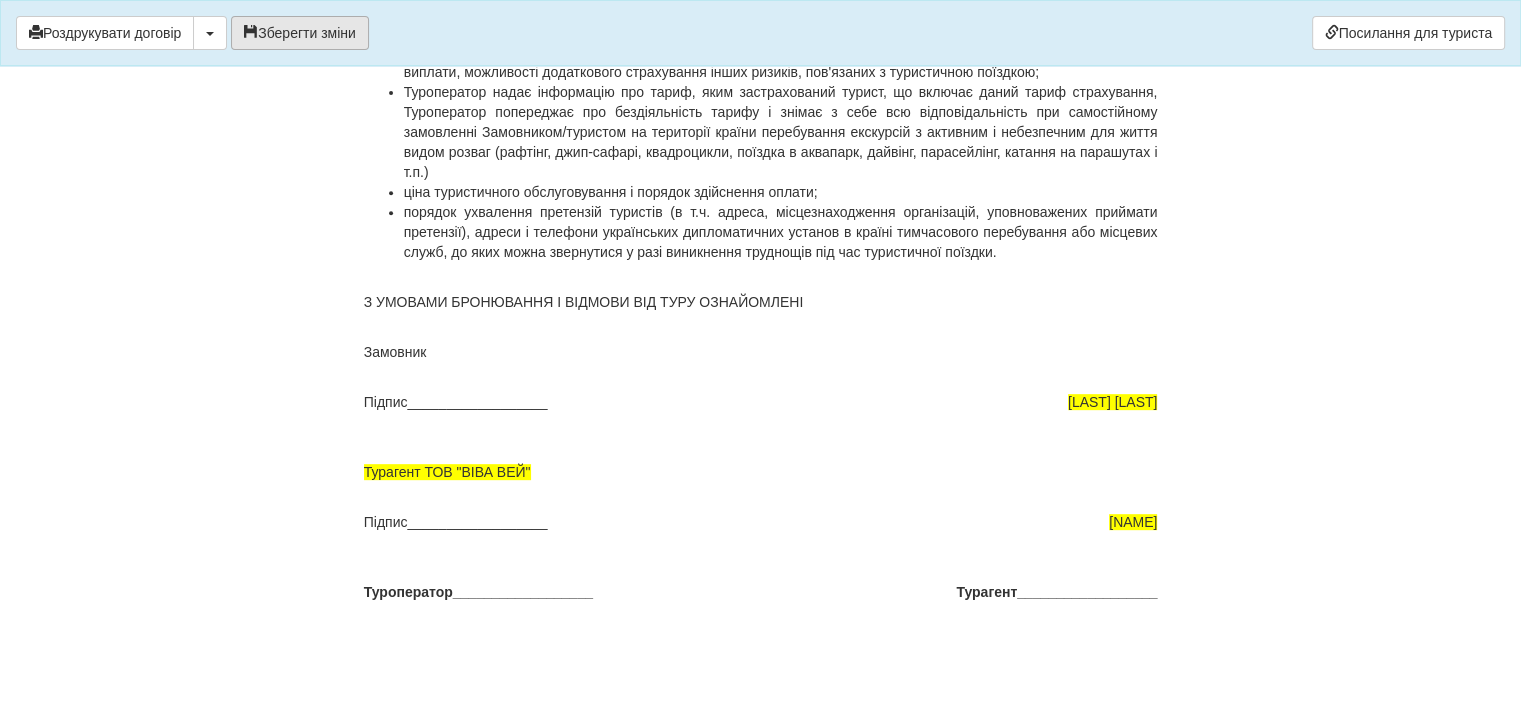 click on "Зберегти зміни" at bounding box center [300, 33] 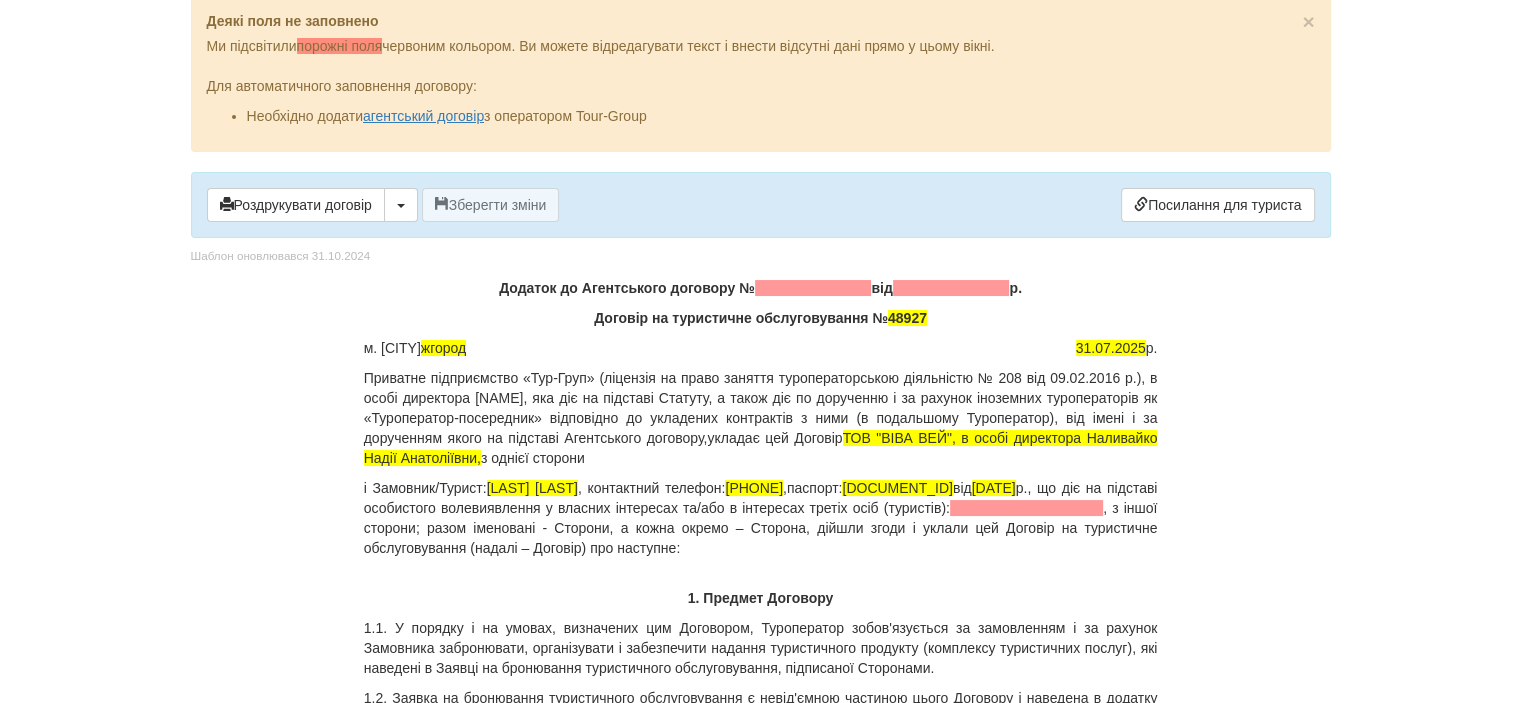 scroll, scrollTop: 0, scrollLeft: 0, axis: both 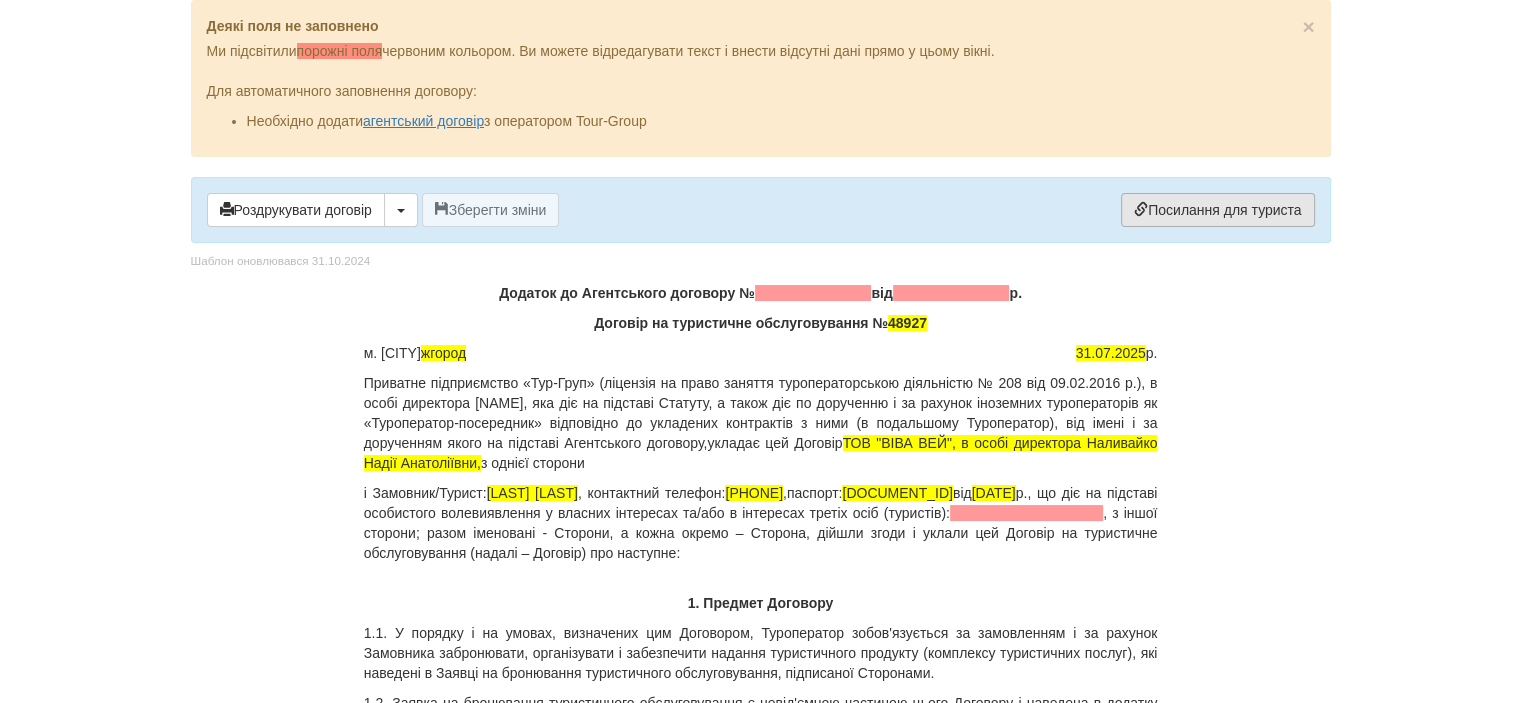 click on "Посилання для туриста" at bounding box center (1217, 210) 